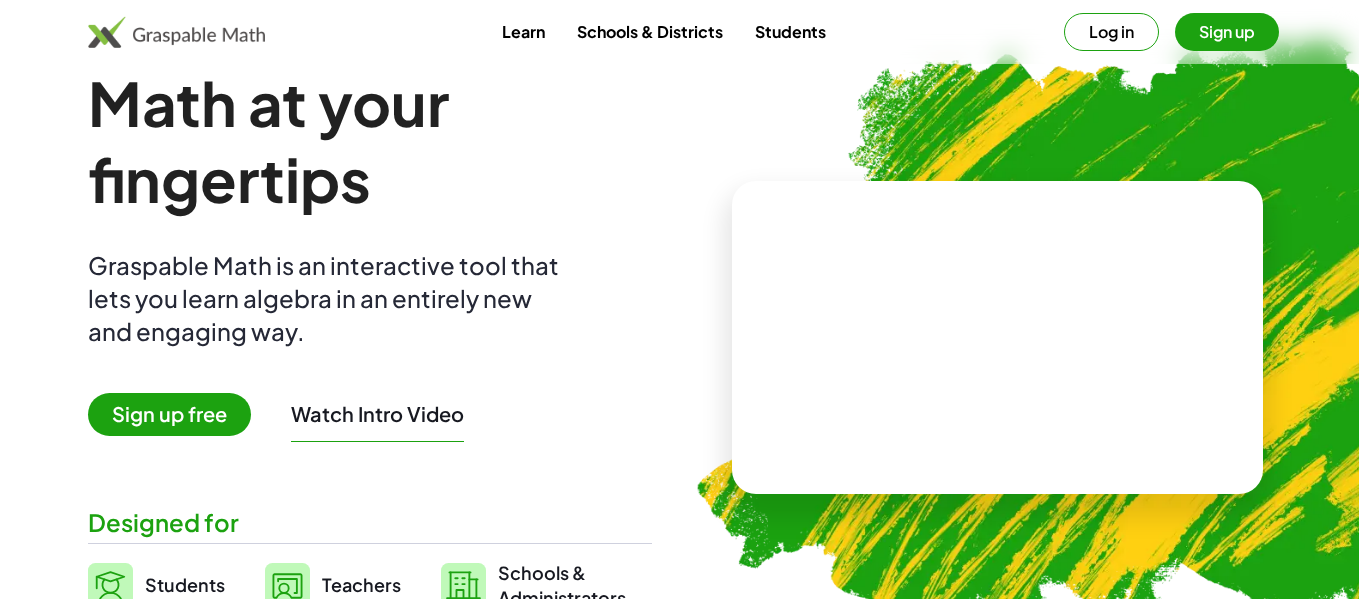 scroll, scrollTop: 0, scrollLeft: 0, axis: both 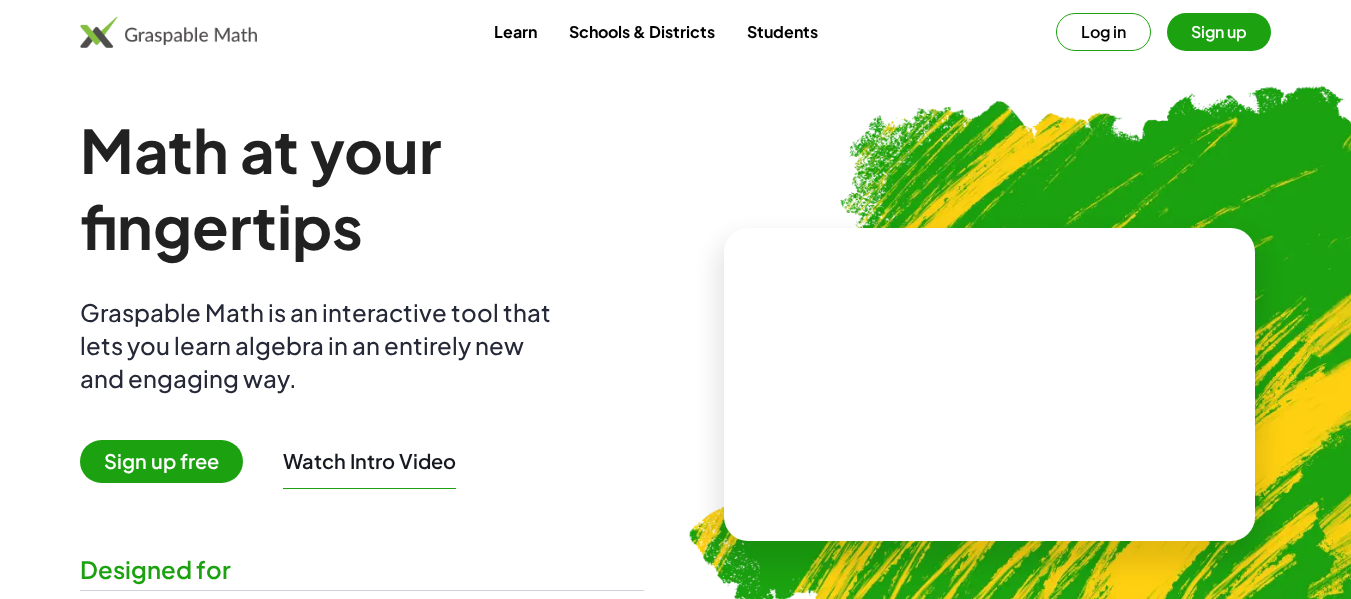 click on "Students" at bounding box center [782, 31] 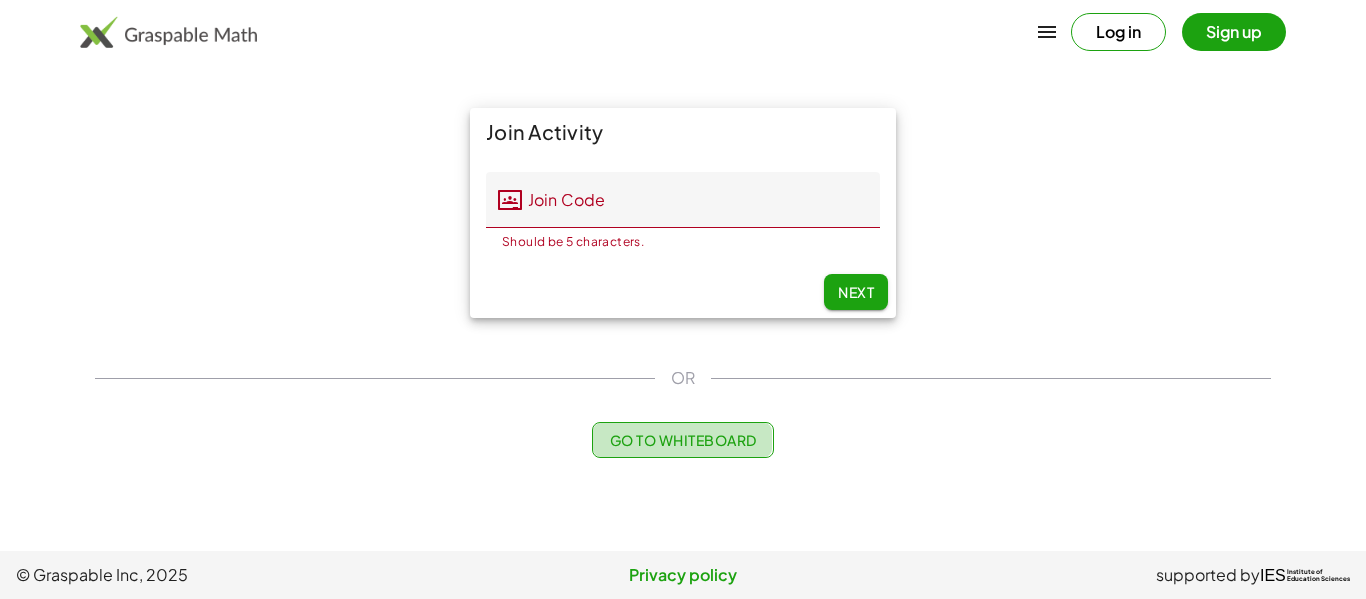 click on "Go to Whiteboard" 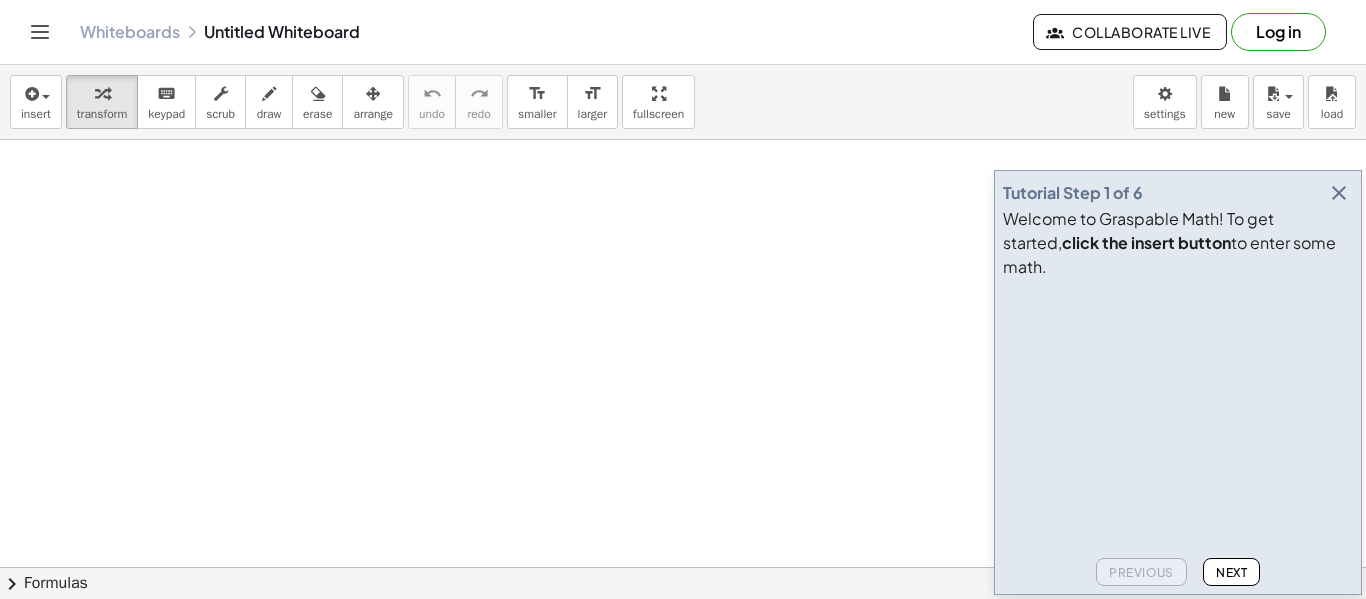 click at bounding box center [1339, 193] 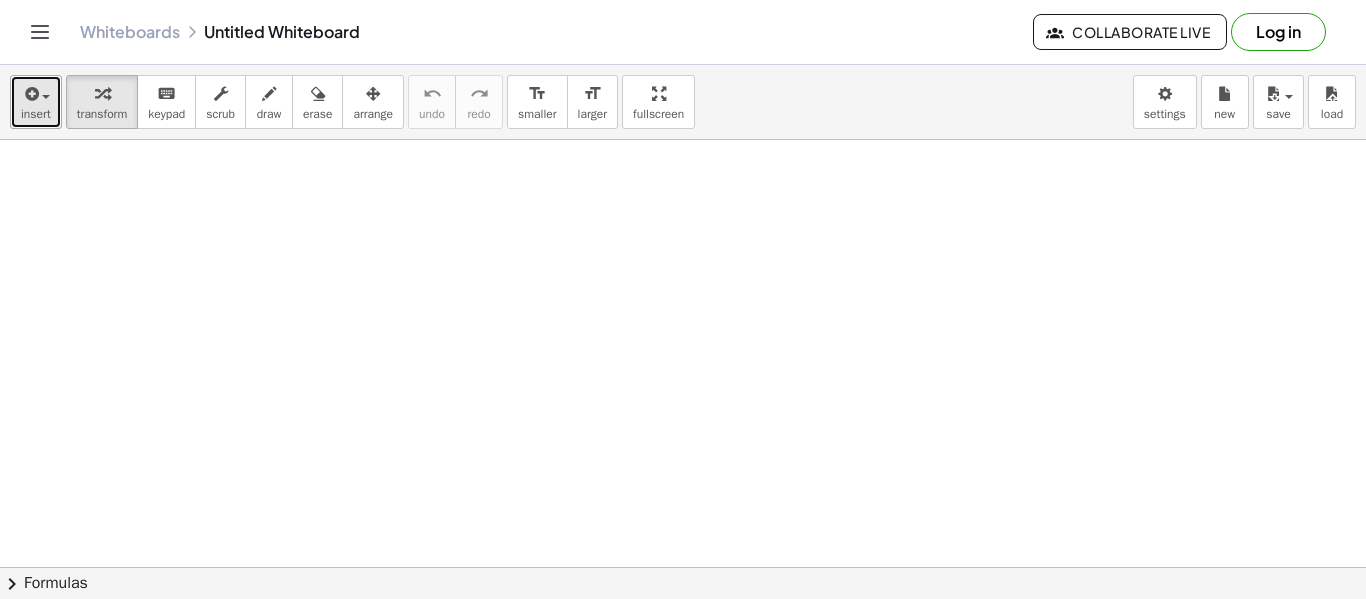 click on "insert" at bounding box center (36, 114) 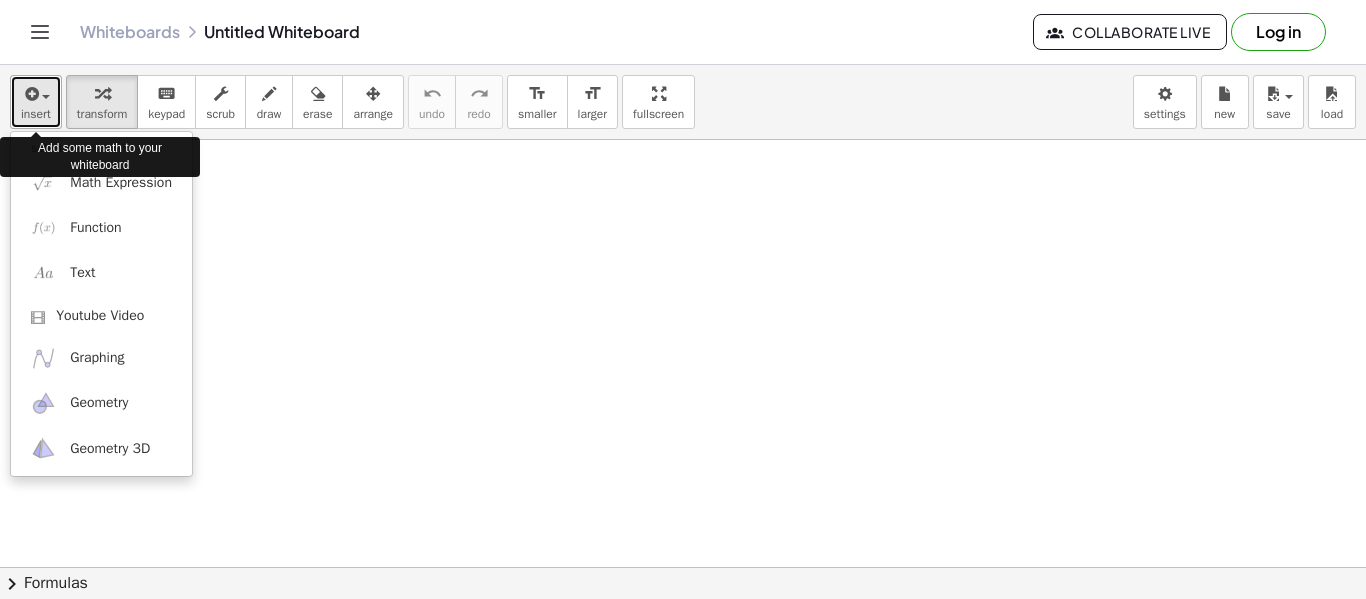 click on "insert" at bounding box center [36, 114] 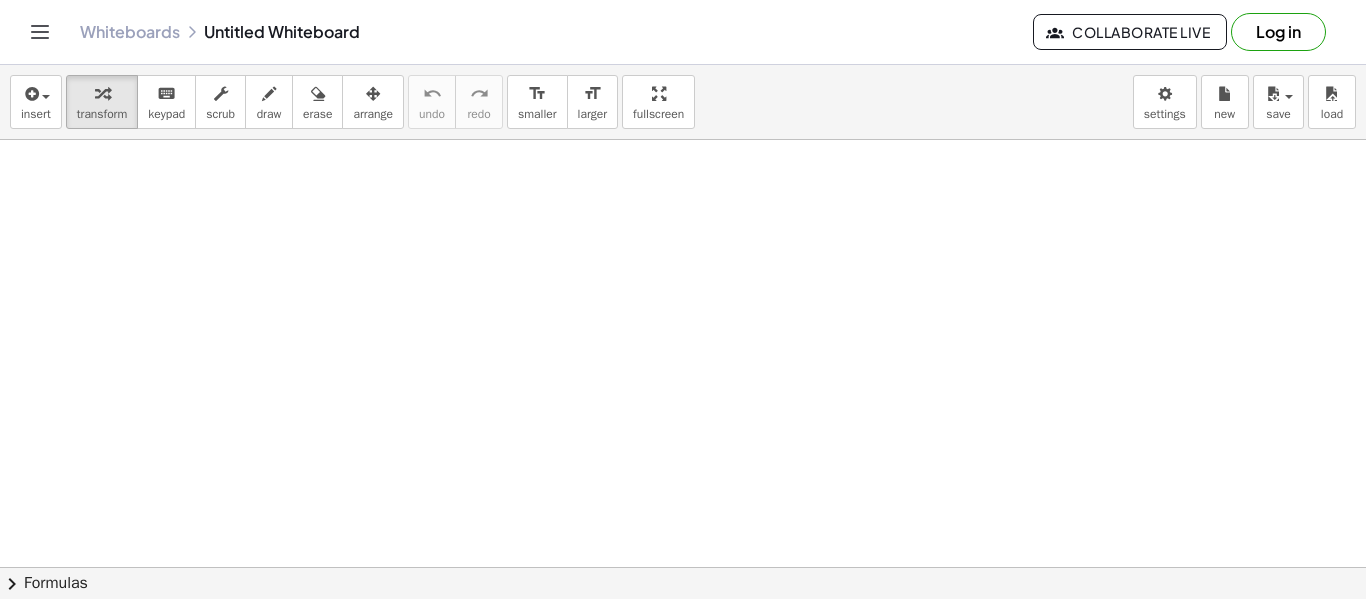 click on "insert select one: Math Expression Function Text Youtube Video Graphing Geometry Geometry 3D transform keyboard keypad scrub draw erase arrange undo undo redo redo format_size smaller format_size larger fullscreen load   save new settings" at bounding box center (683, 102) 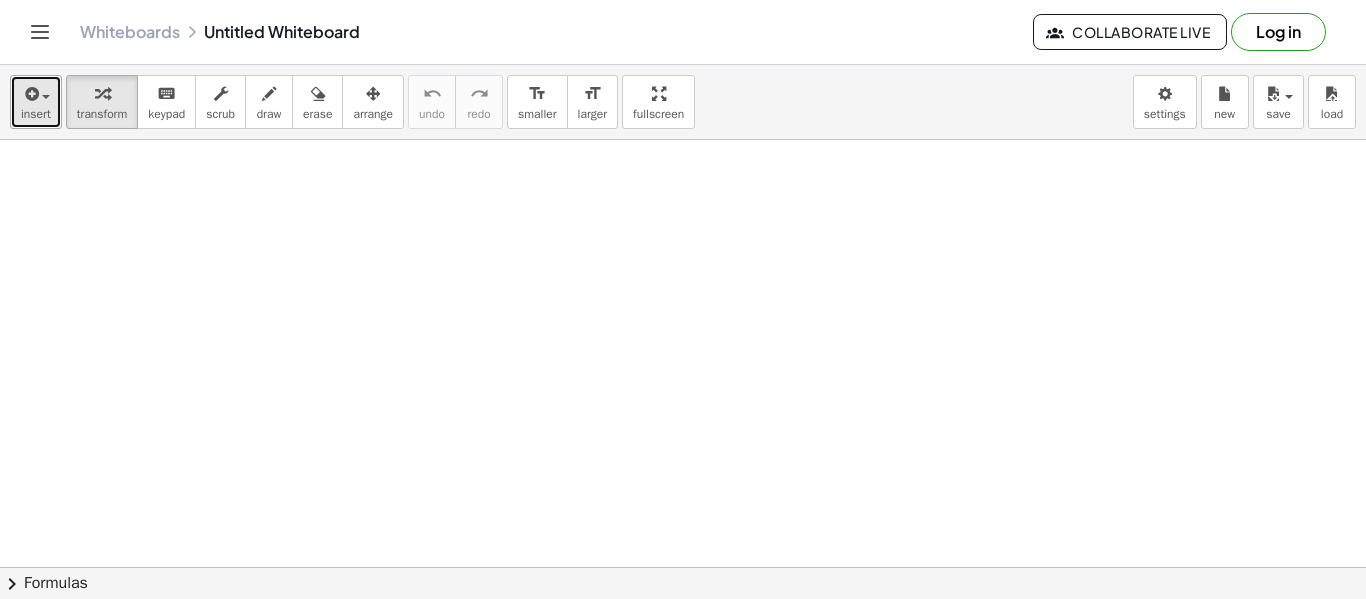 click on "insert" at bounding box center (36, 102) 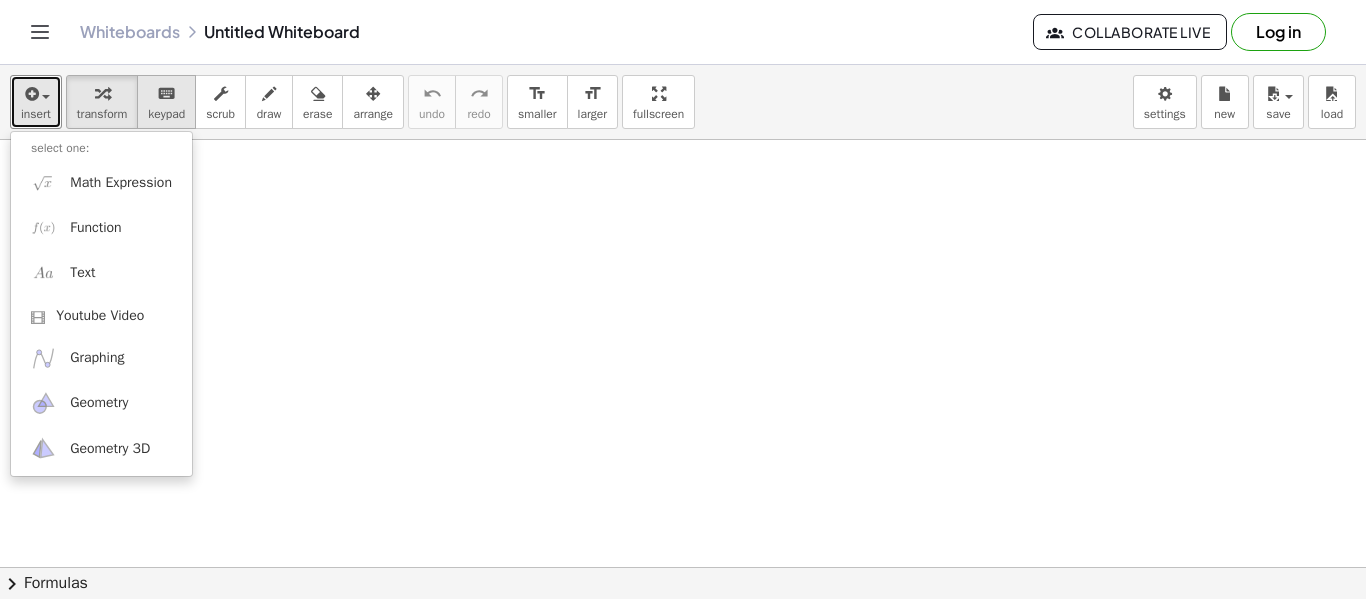 click on "keyboard" at bounding box center (166, 94) 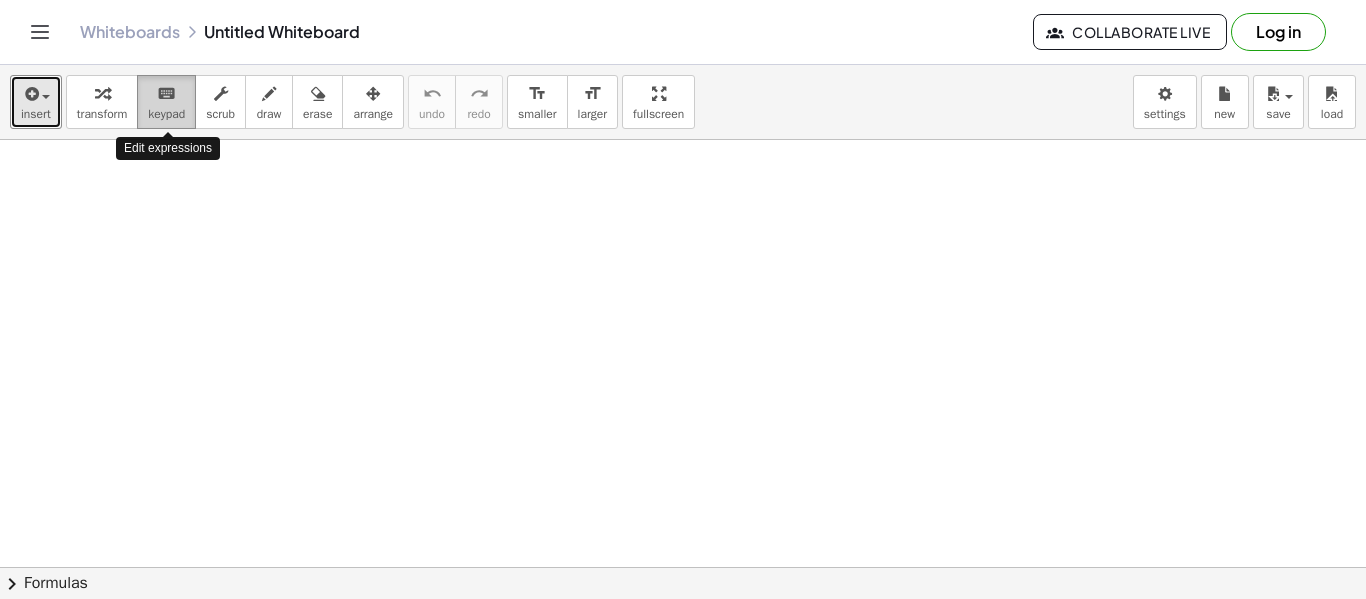 click on "keyboard" at bounding box center (166, 93) 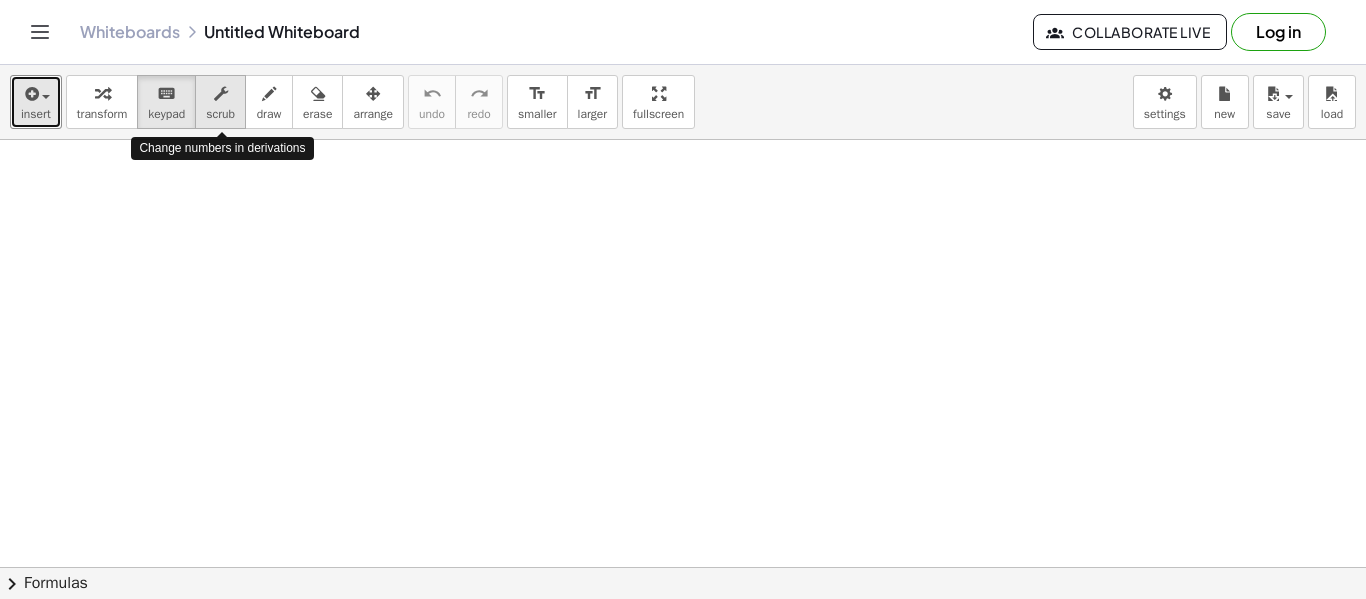 click on "scrub" at bounding box center [220, 102] 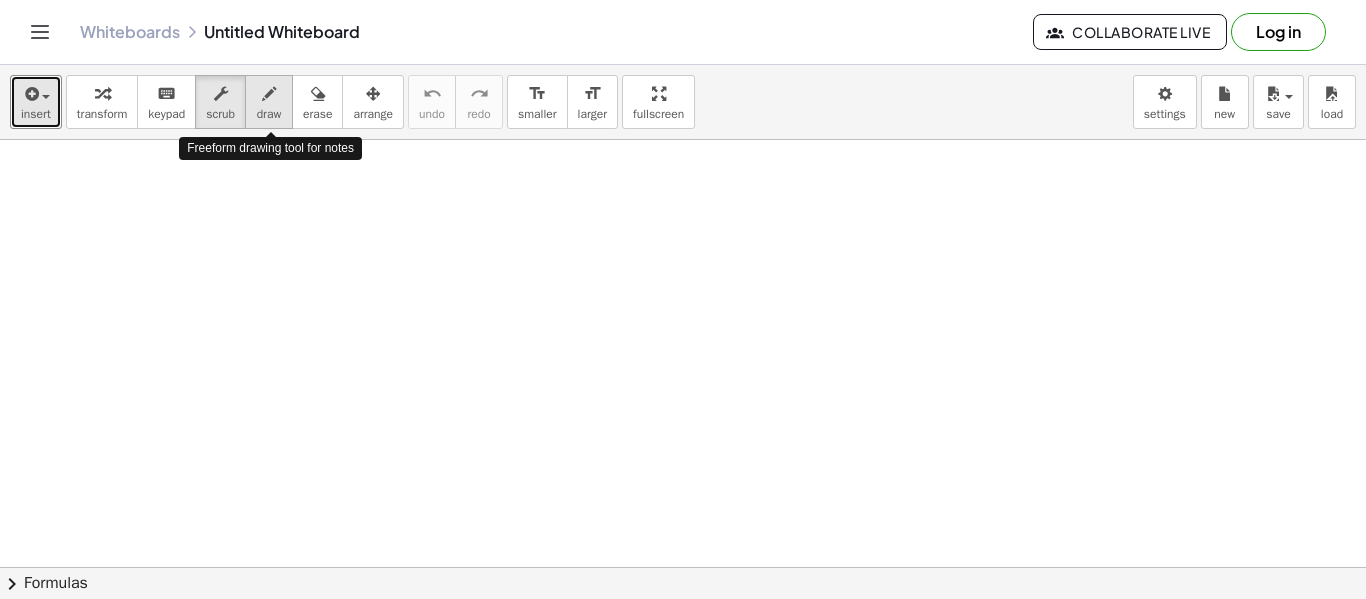 click at bounding box center (269, 93) 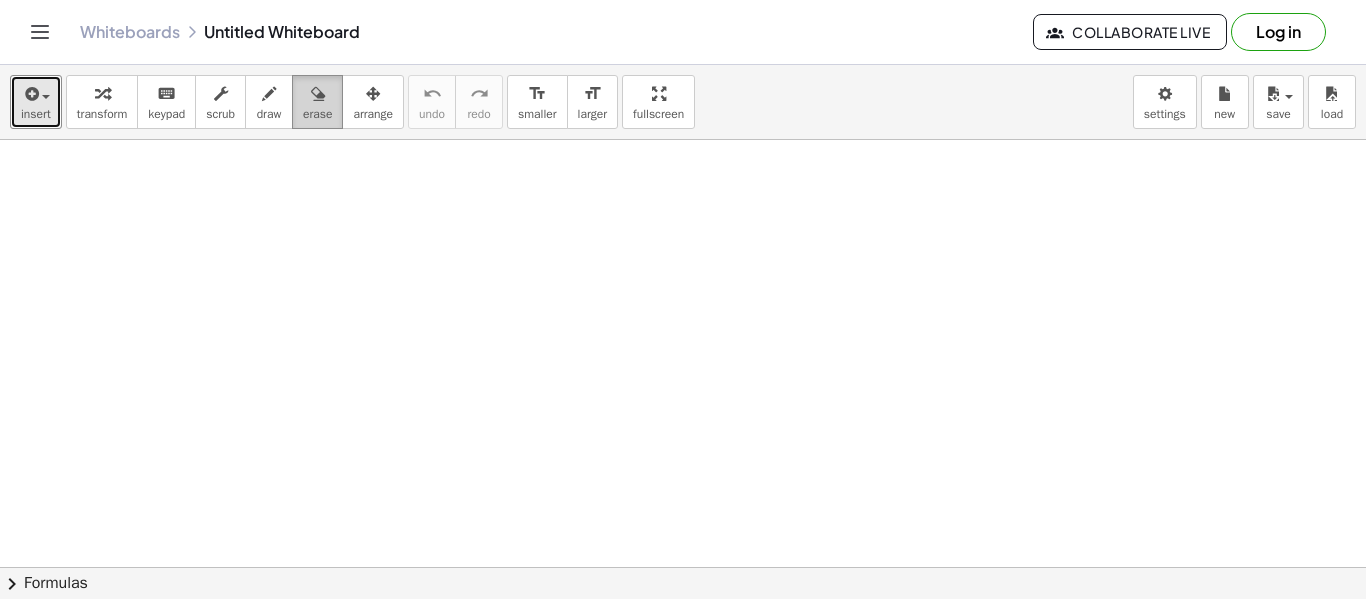 click on "erase" at bounding box center (317, 102) 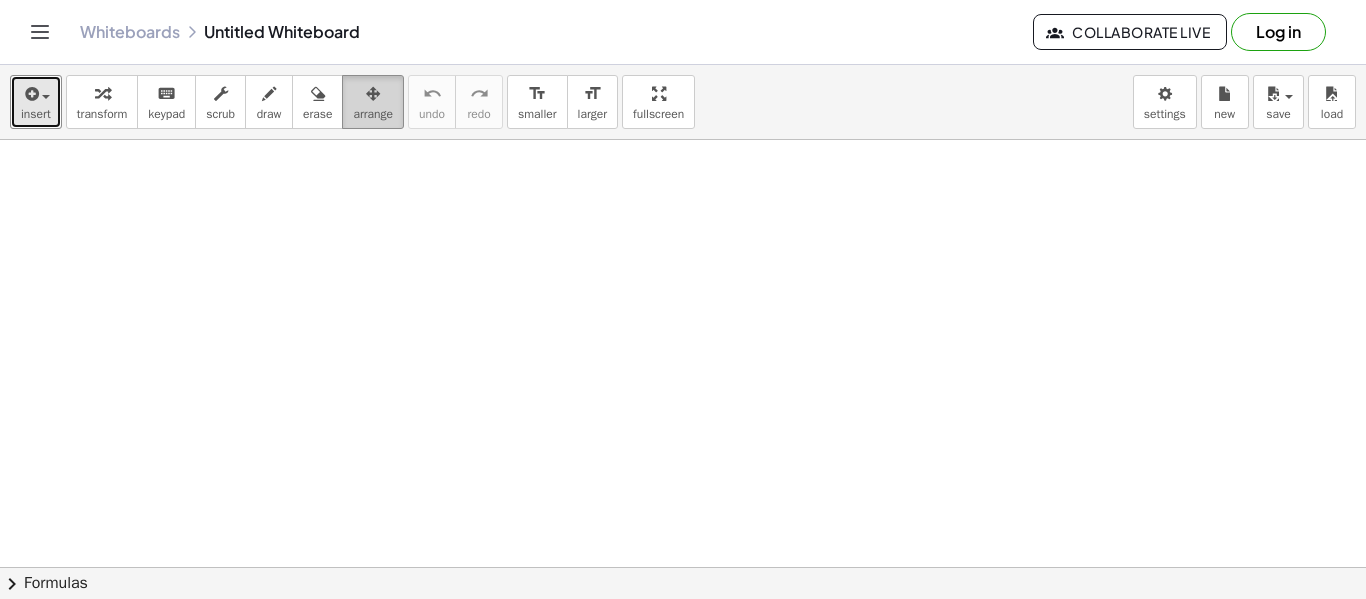 click at bounding box center [373, 94] 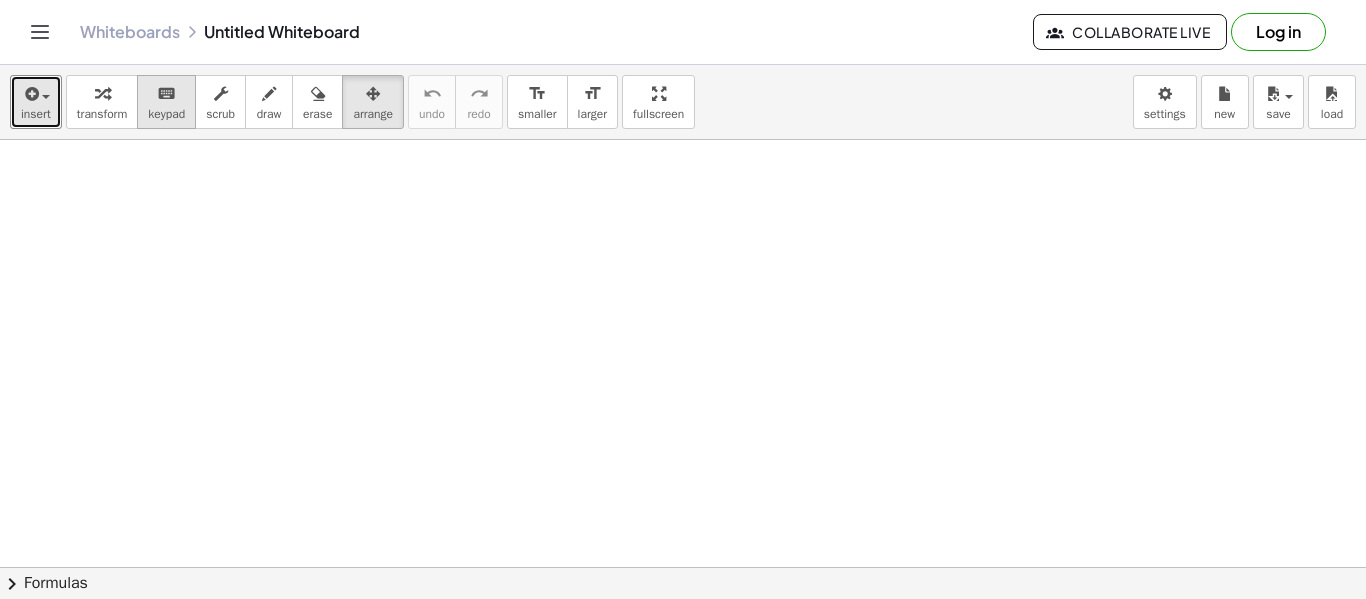 click on "keypad" at bounding box center [166, 114] 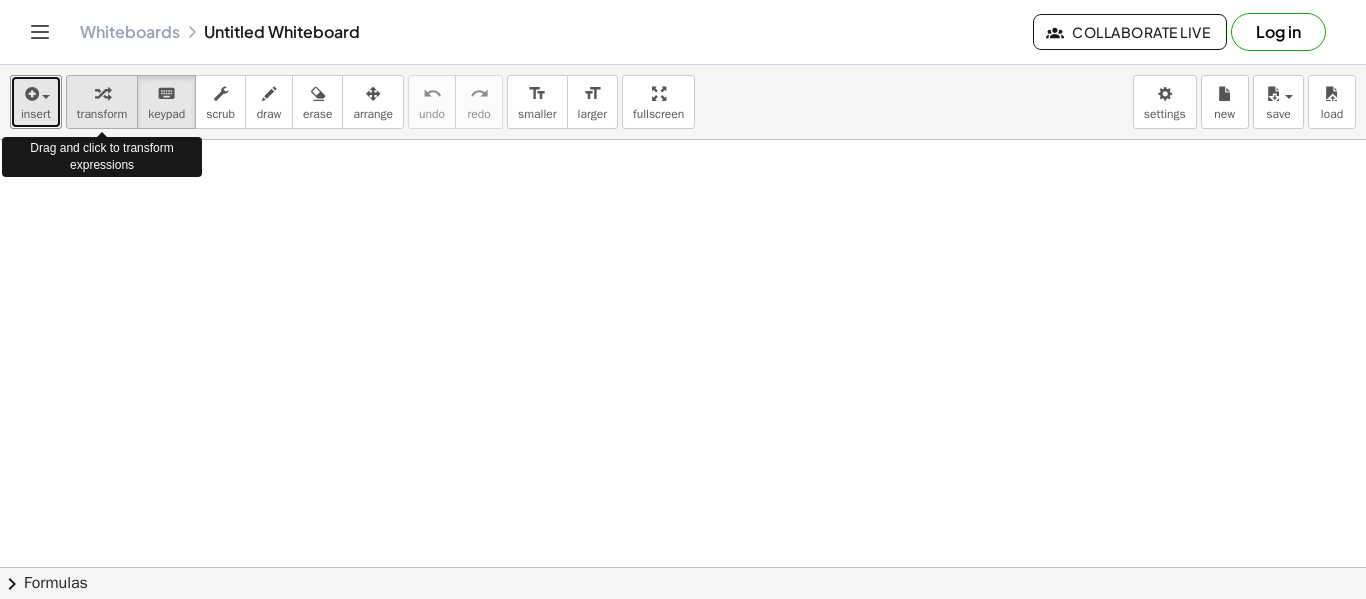 click on "transform" at bounding box center (102, 114) 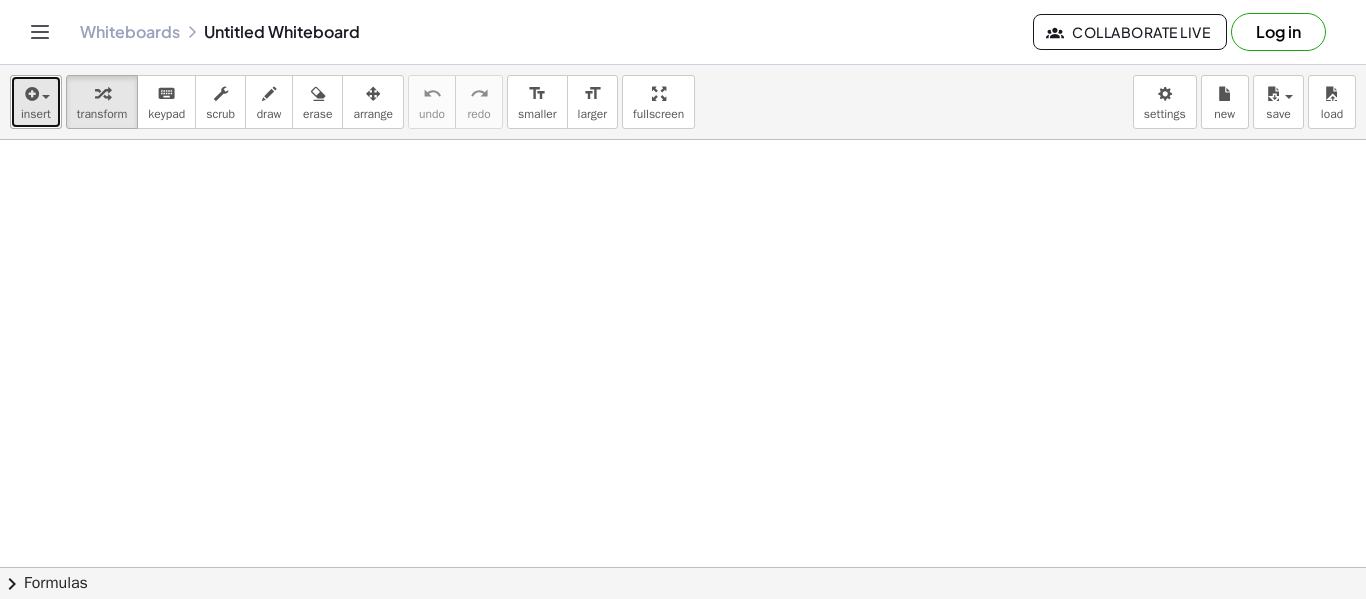 click on "insert" at bounding box center [36, 102] 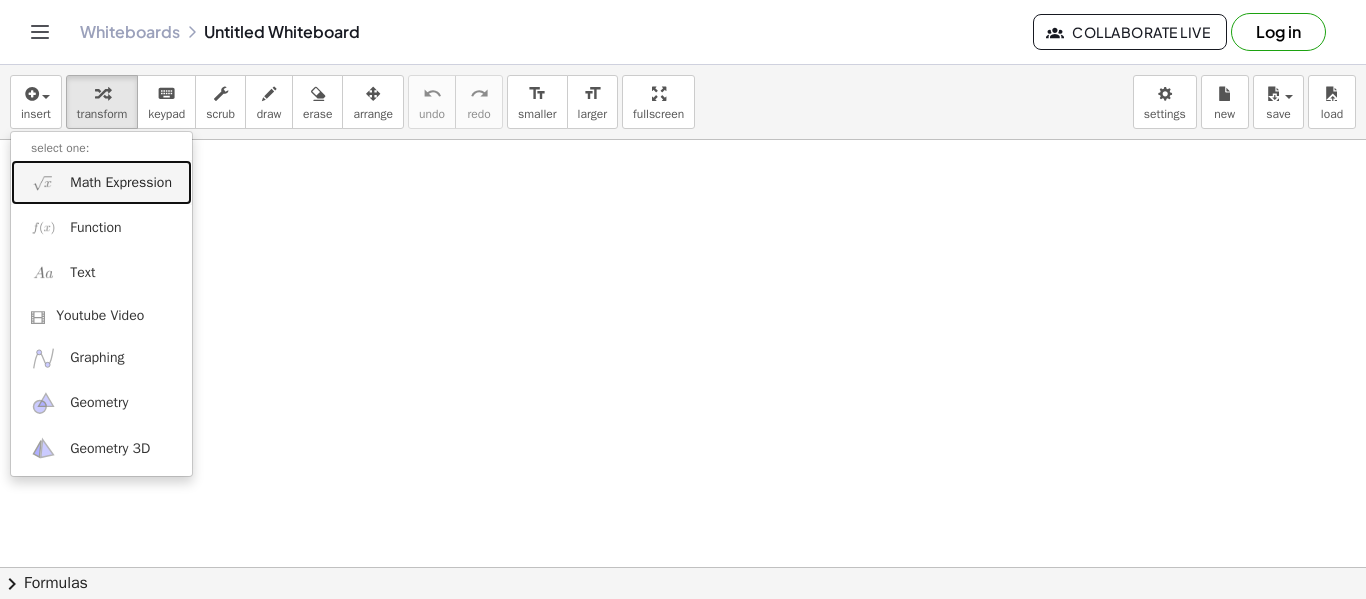 click on "Math Expression" at bounding box center (121, 183) 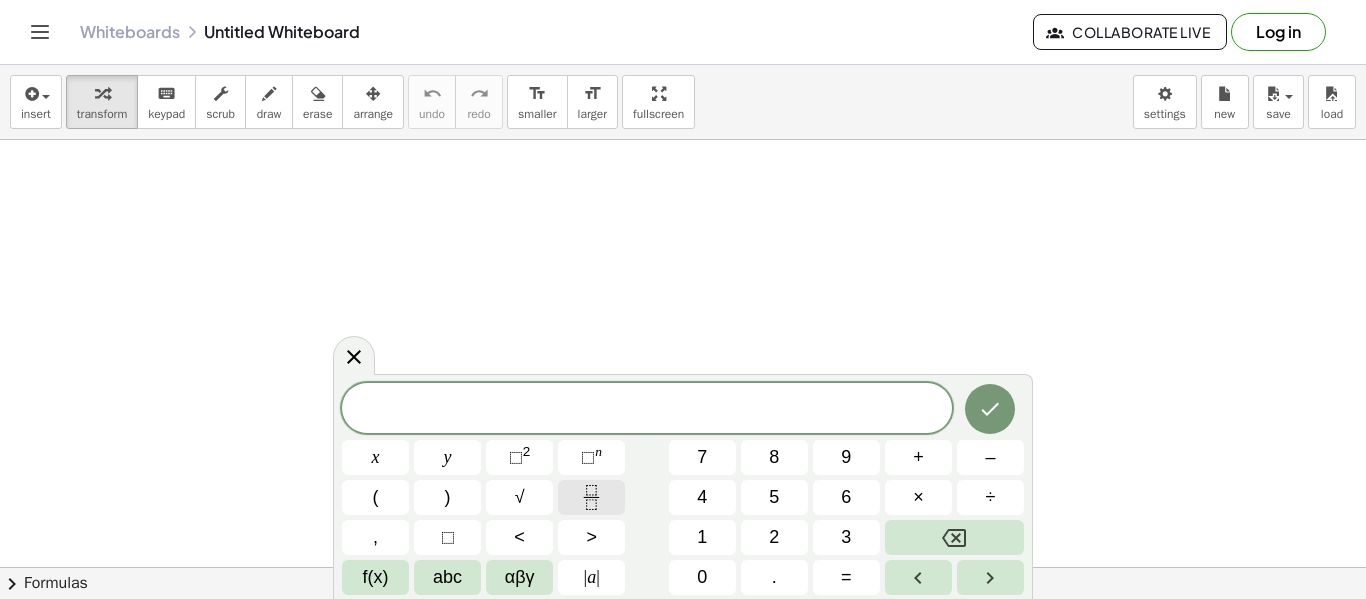 click at bounding box center [591, 497] 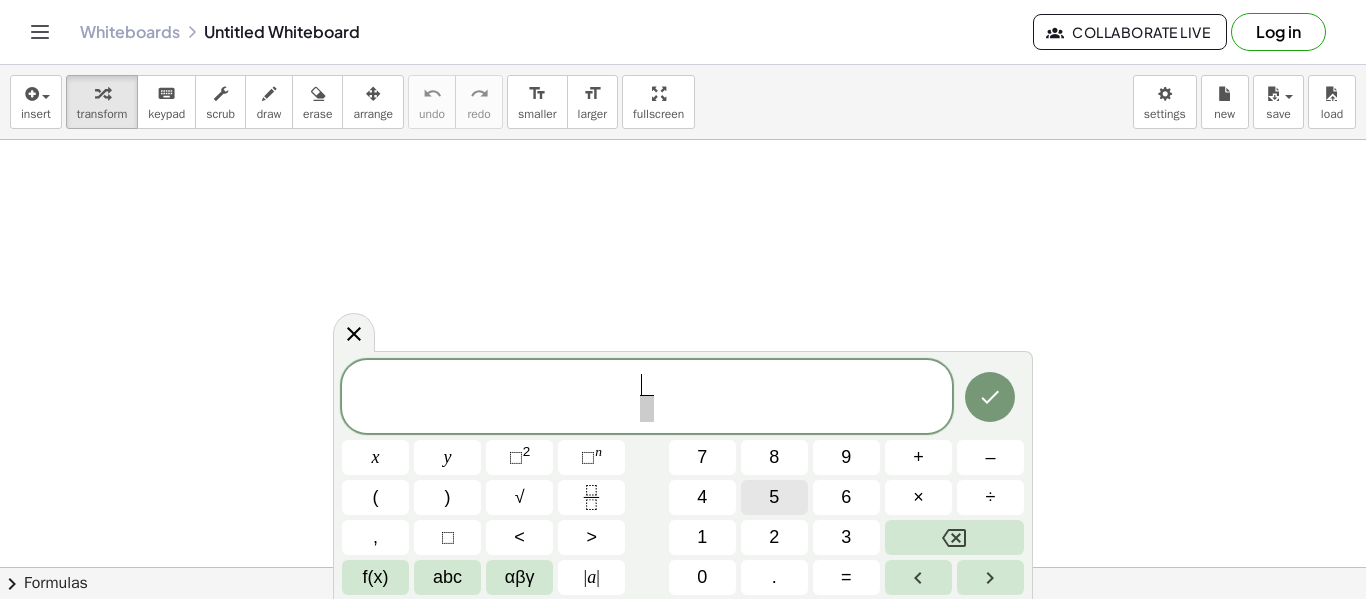 click on "5" at bounding box center [774, 497] 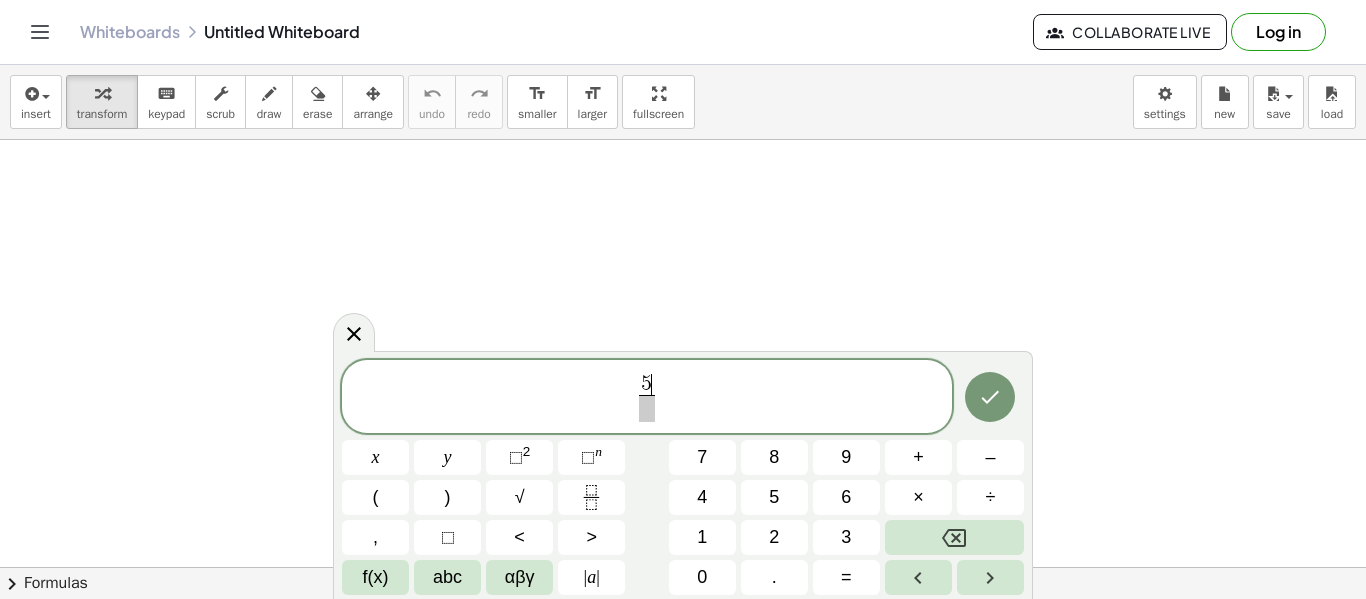 click on "5 ​ ​" at bounding box center [647, 398] 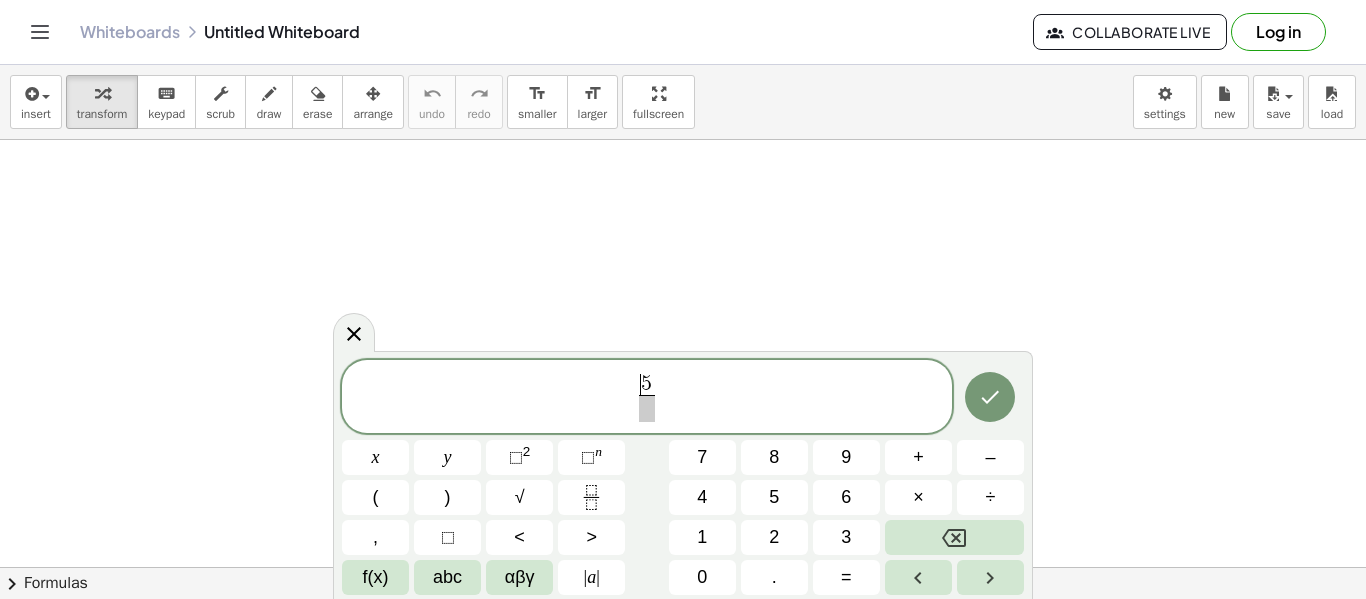 click at bounding box center (646, 408) 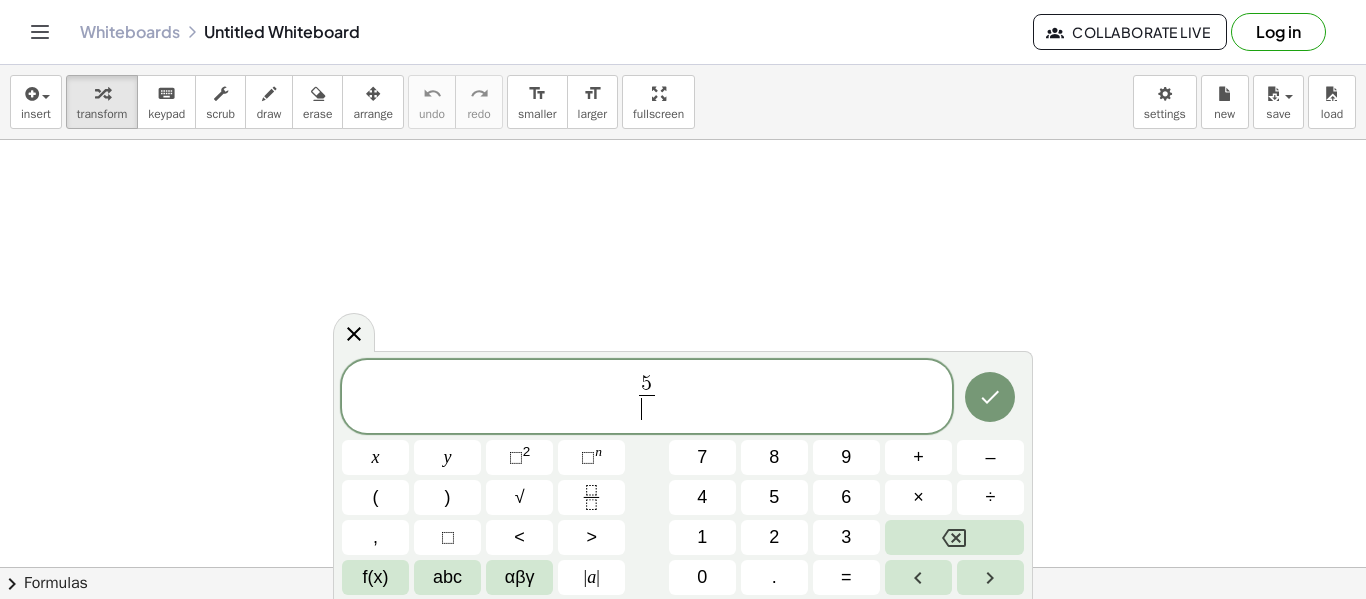 click on "5 ​ ​ x y ⬚ 2 ⬚ n 7 8 9 + – ( ) √ 4 5 6 × ÷ , ⬚ < > 1 2 3 f(x) abc αβγ | a | 0 . =" at bounding box center (683, 478) 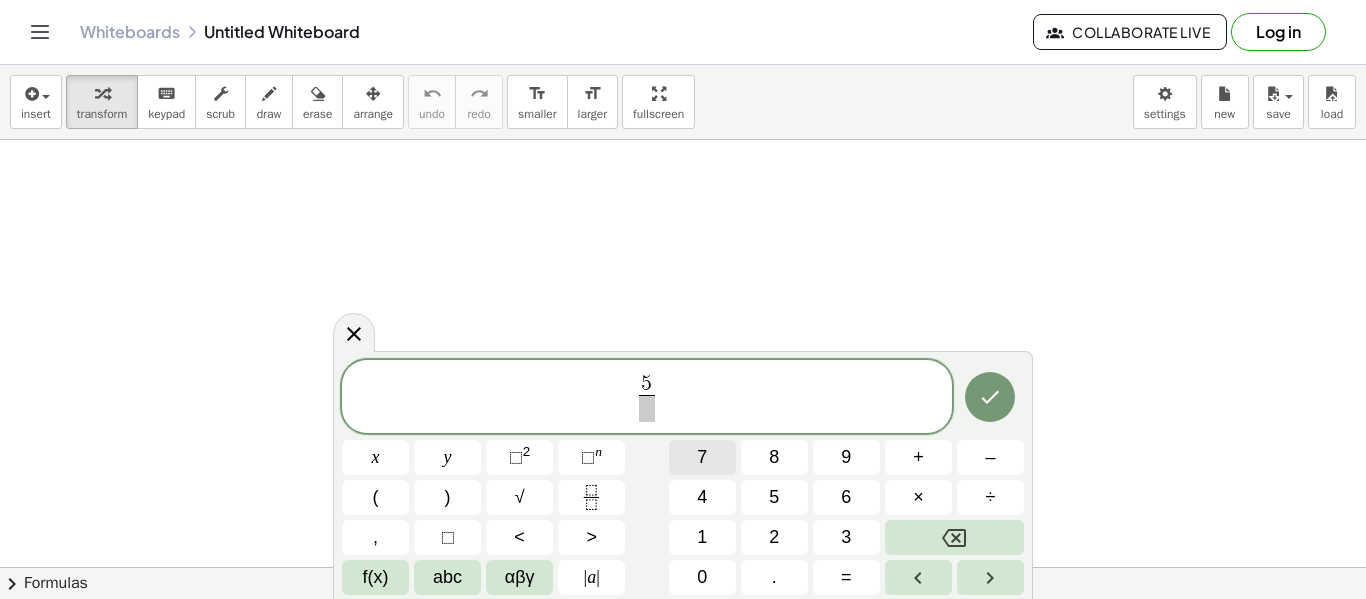 click on "7" at bounding box center (702, 457) 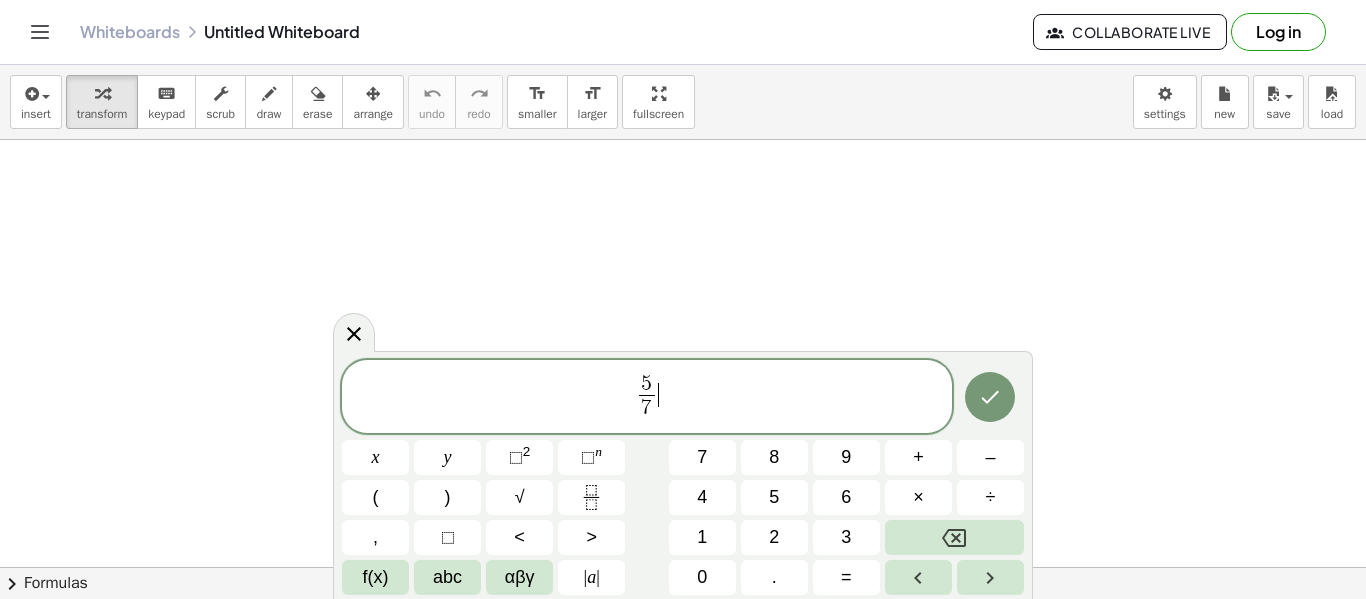 click on "5 7 ​ ​" at bounding box center (647, 398) 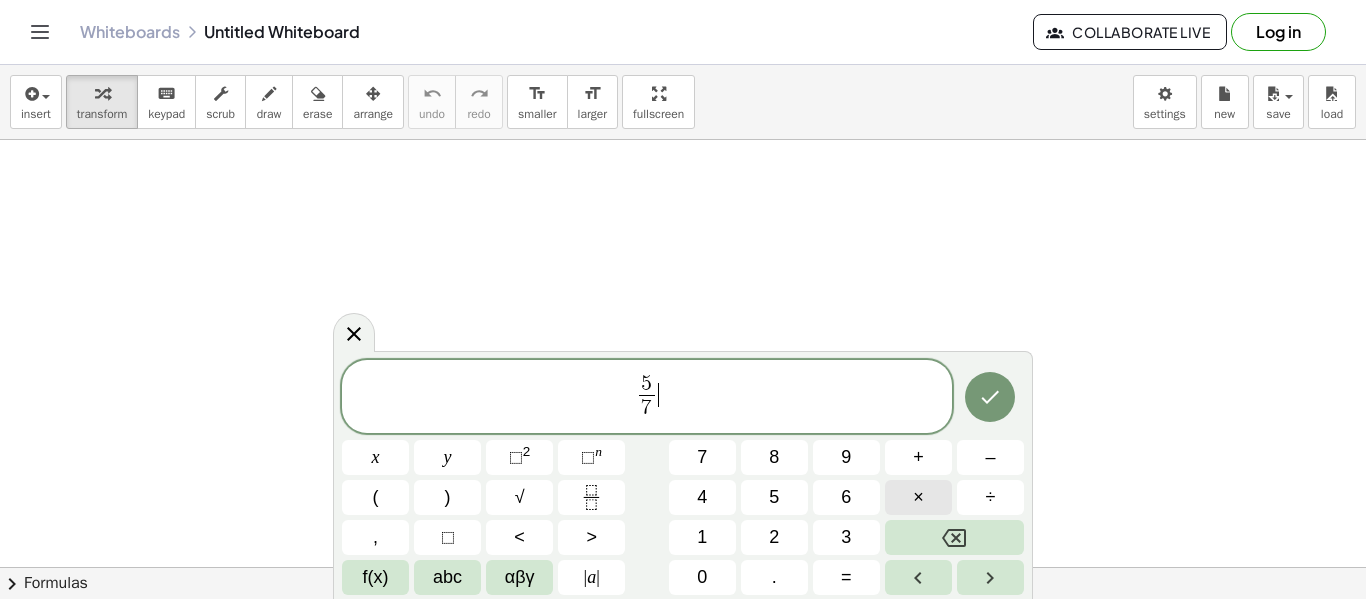 click on "×" at bounding box center (918, 497) 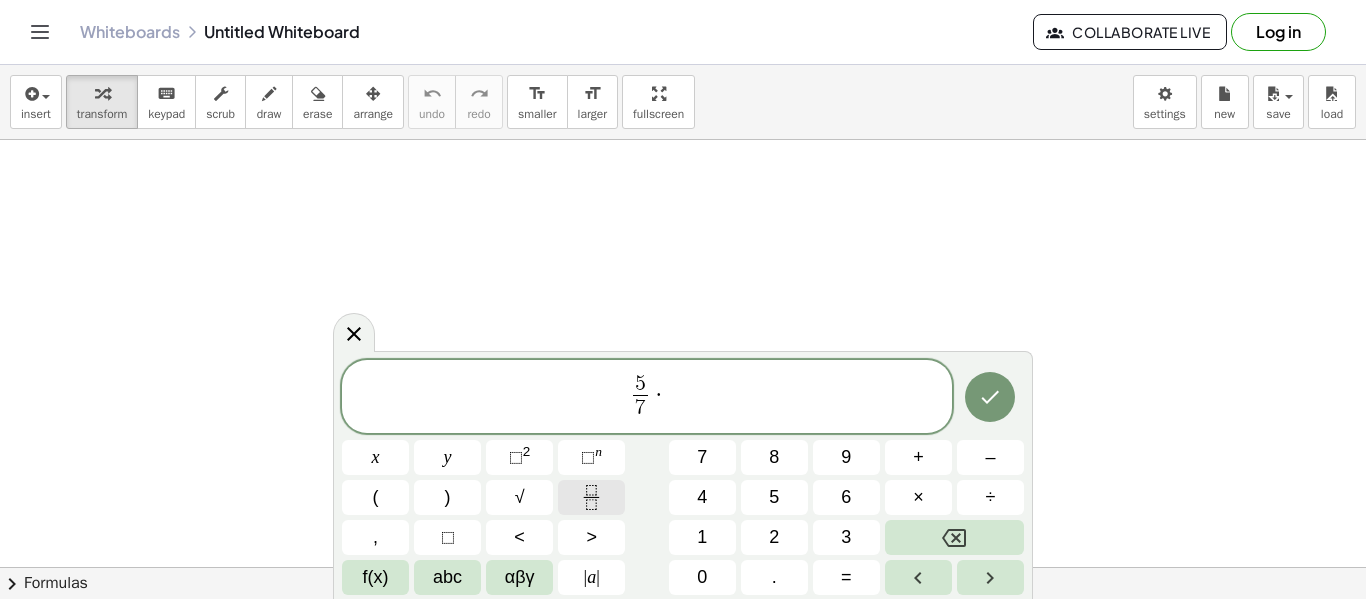 click at bounding box center (591, 497) 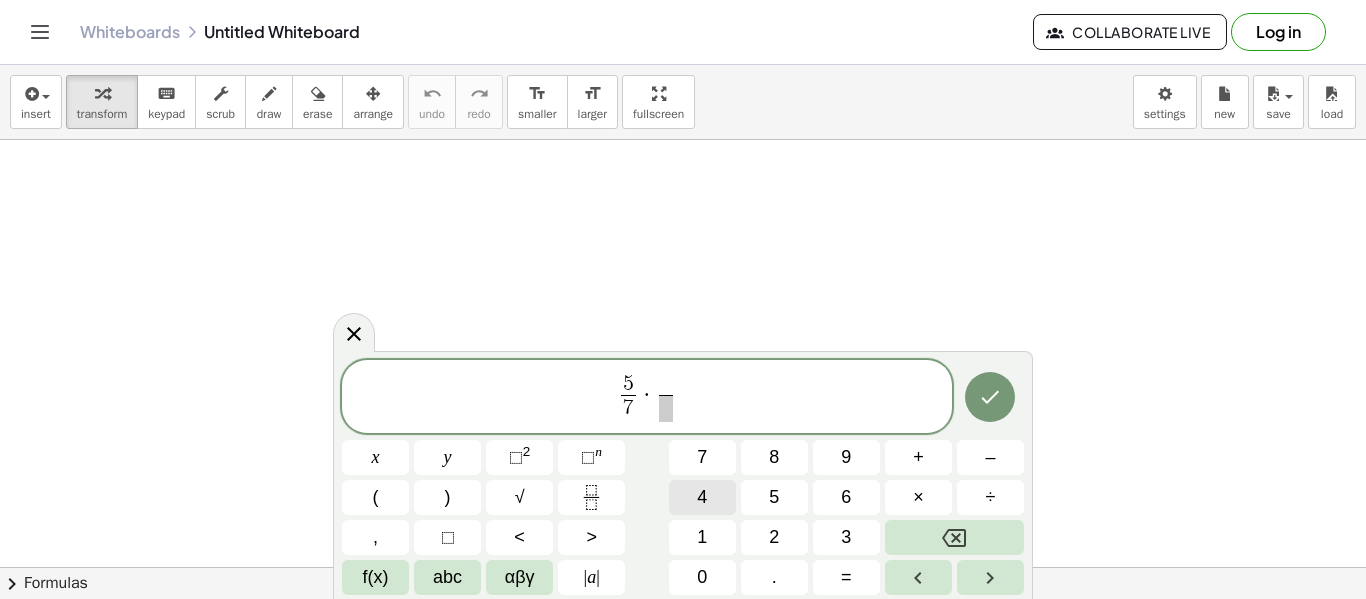 click on "4" at bounding box center [702, 497] 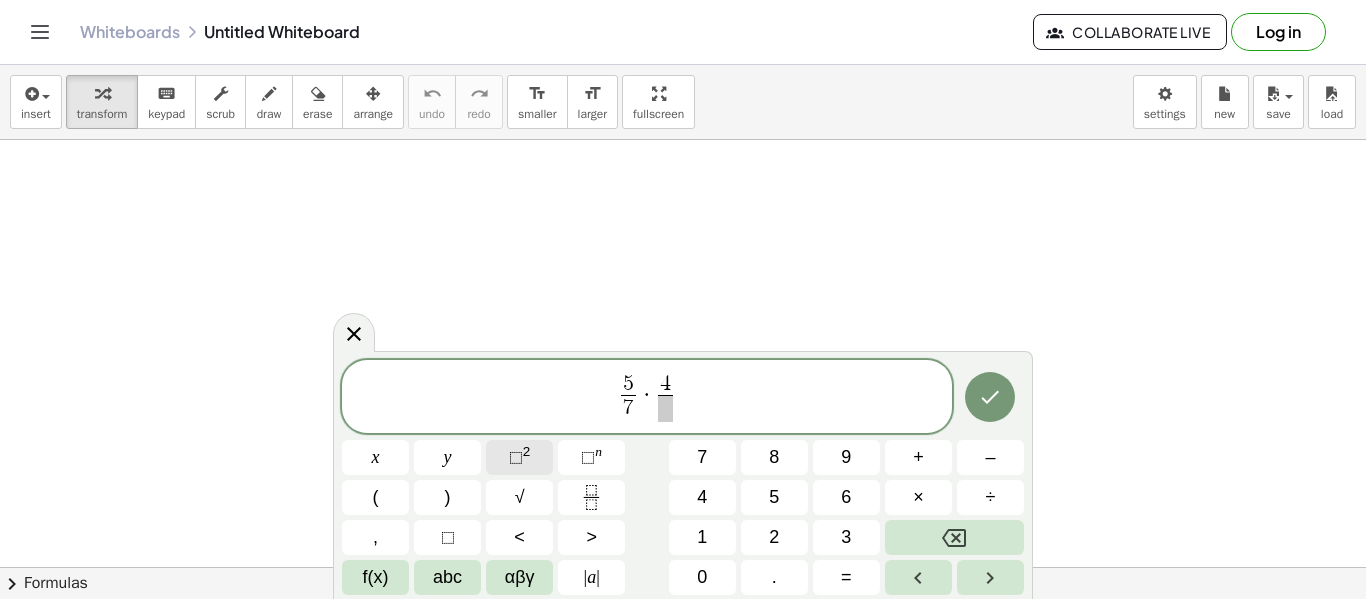 click on "⬚ 2" at bounding box center (519, 457) 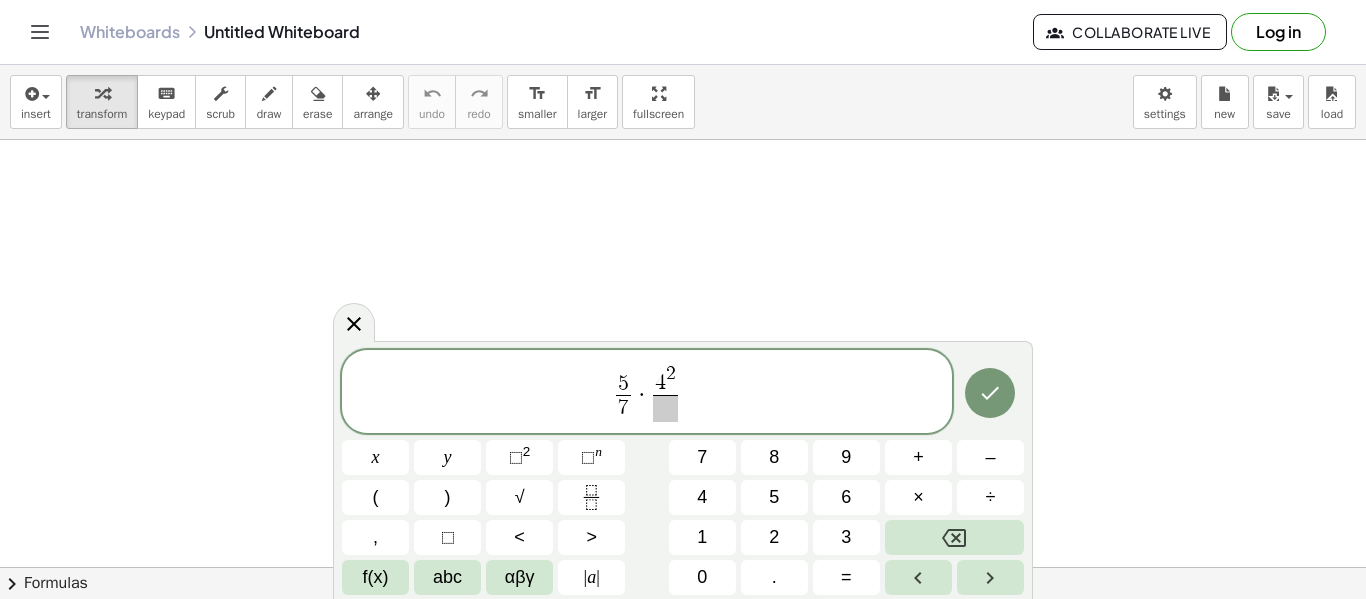 click at bounding box center [665, 408] 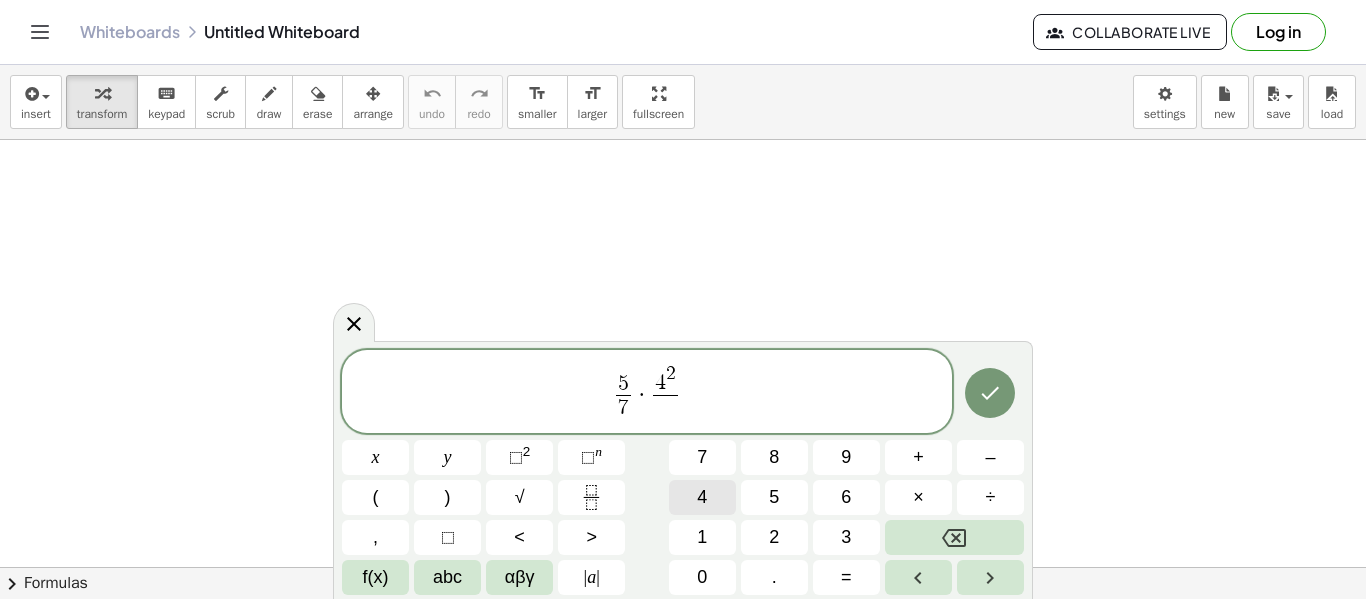 click on "4" at bounding box center [702, 497] 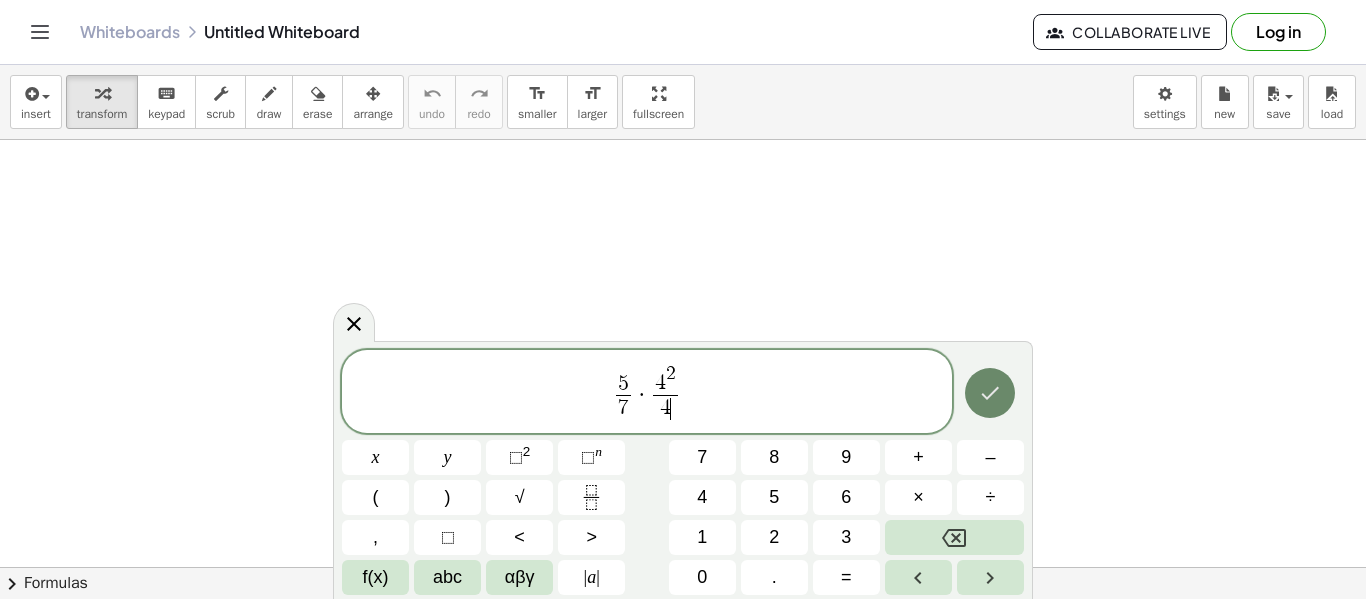 click at bounding box center [990, 393] 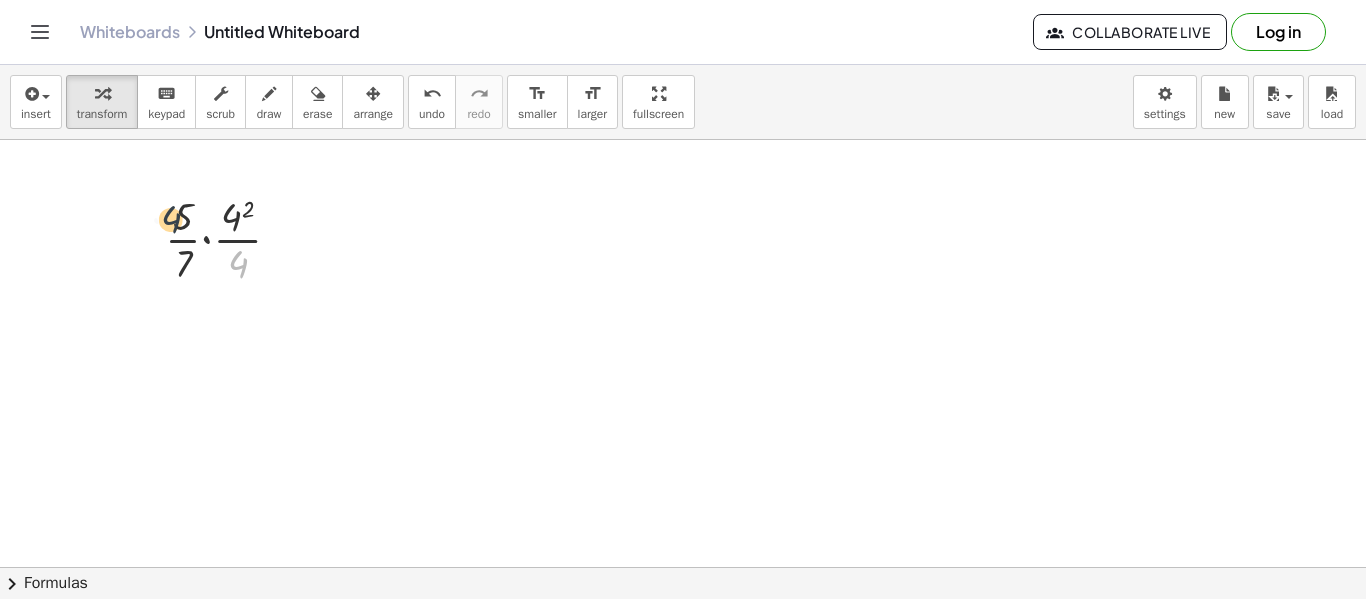 drag, startPoint x: 238, startPoint y: 265, endPoint x: 167, endPoint y: 215, distance: 86.83893 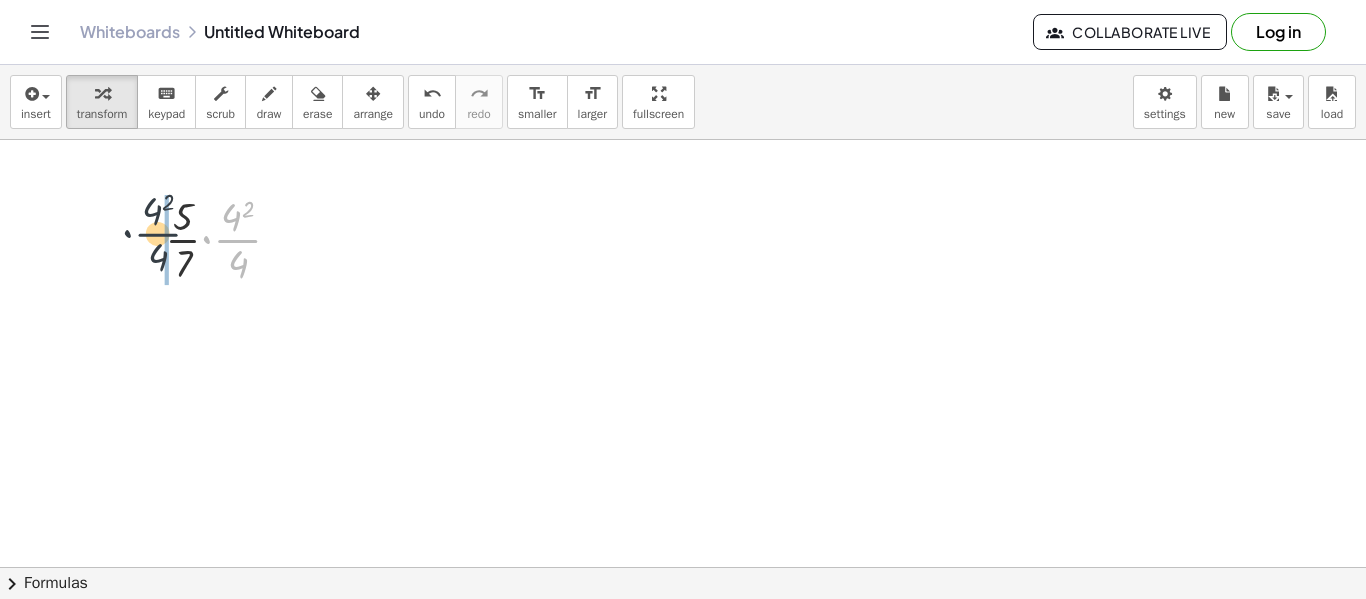 drag, startPoint x: 241, startPoint y: 241, endPoint x: 149, endPoint y: 234, distance: 92.26592 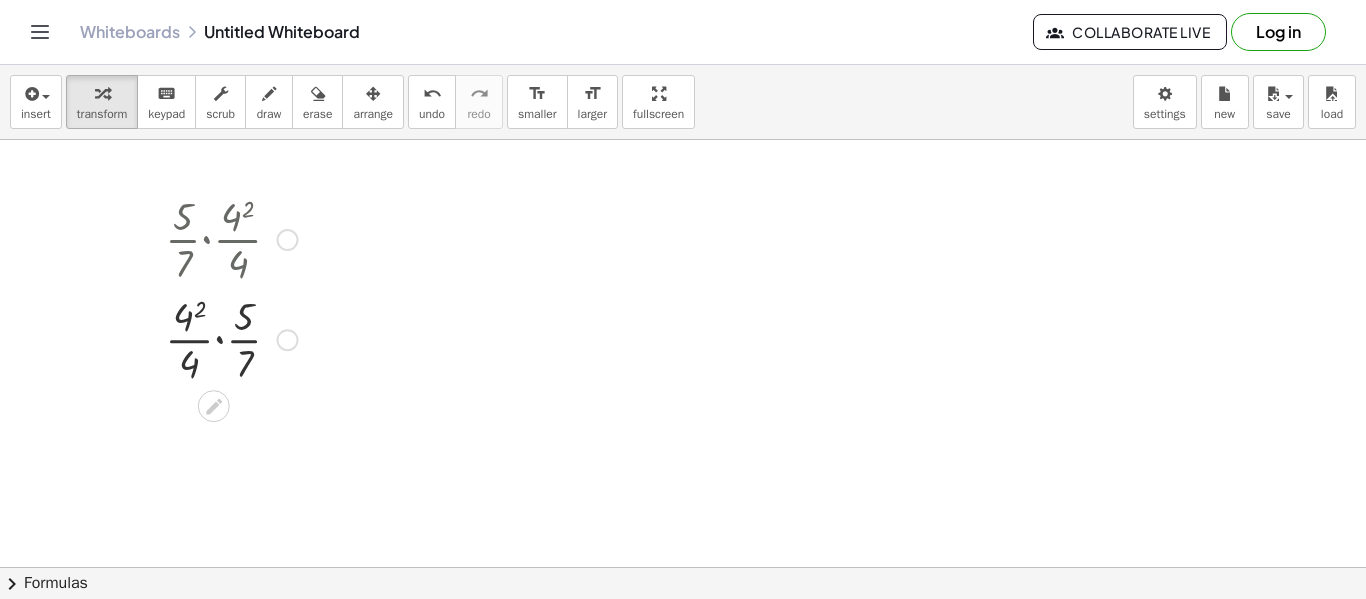 click at bounding box center (231, 238) 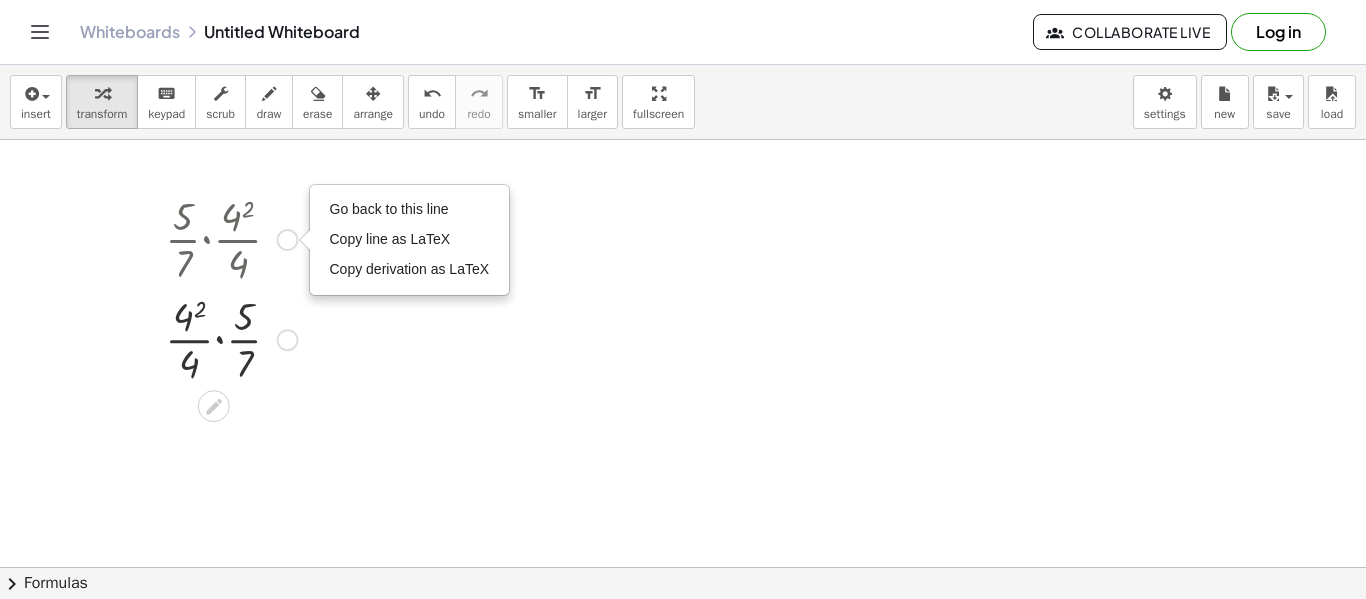 click at bounding box center (231, 238) 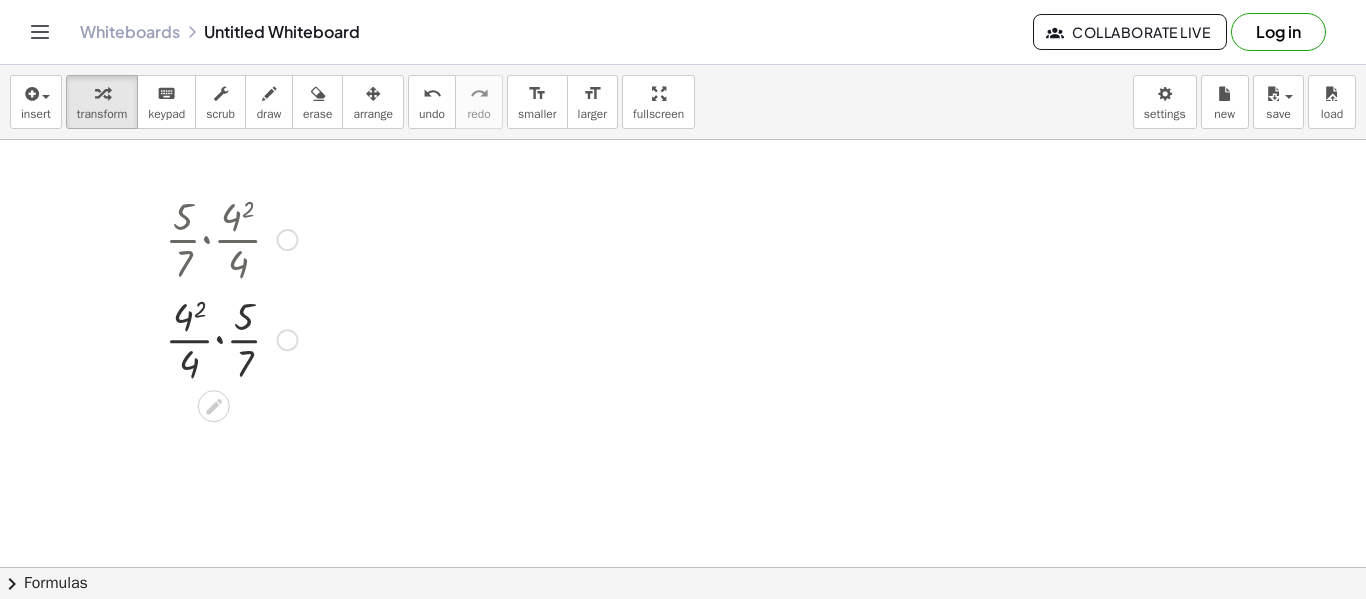 drag, startPoint x: 245, startPoint y: 266, endPoint x: 224, endPoint y: 243, distance: 31.144823 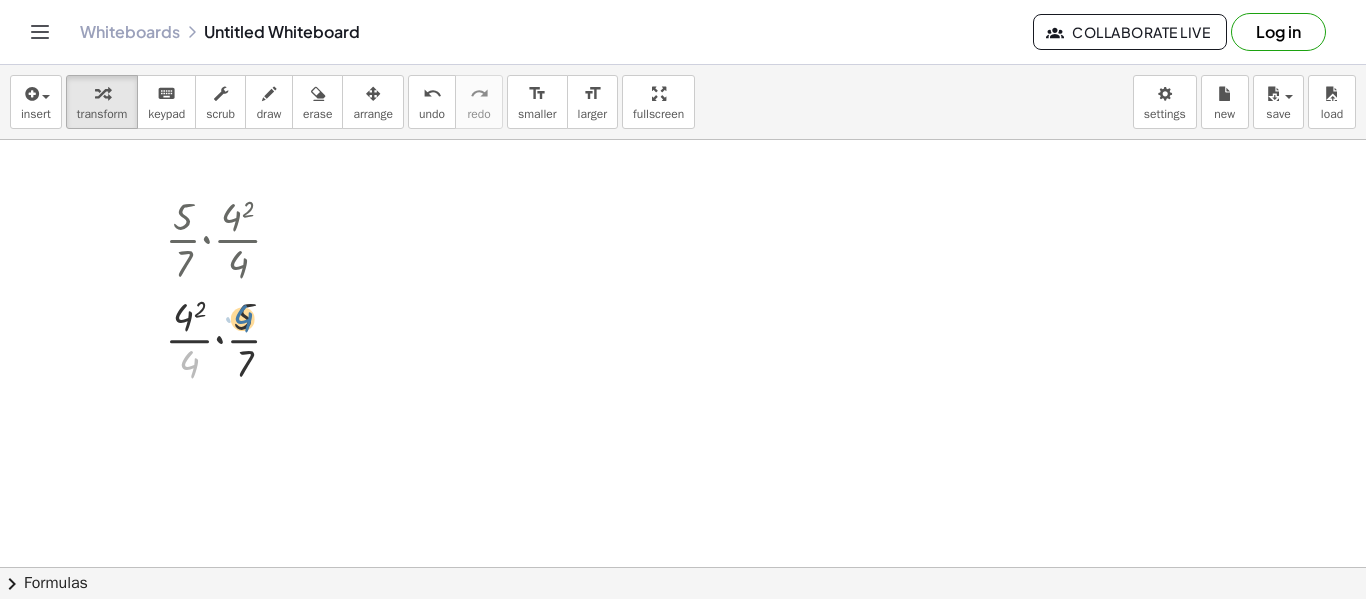 drag, startPoint x: 189, startPoint y: 365, endPoint x: 246, endPoint y: 316, distance: 75.16648 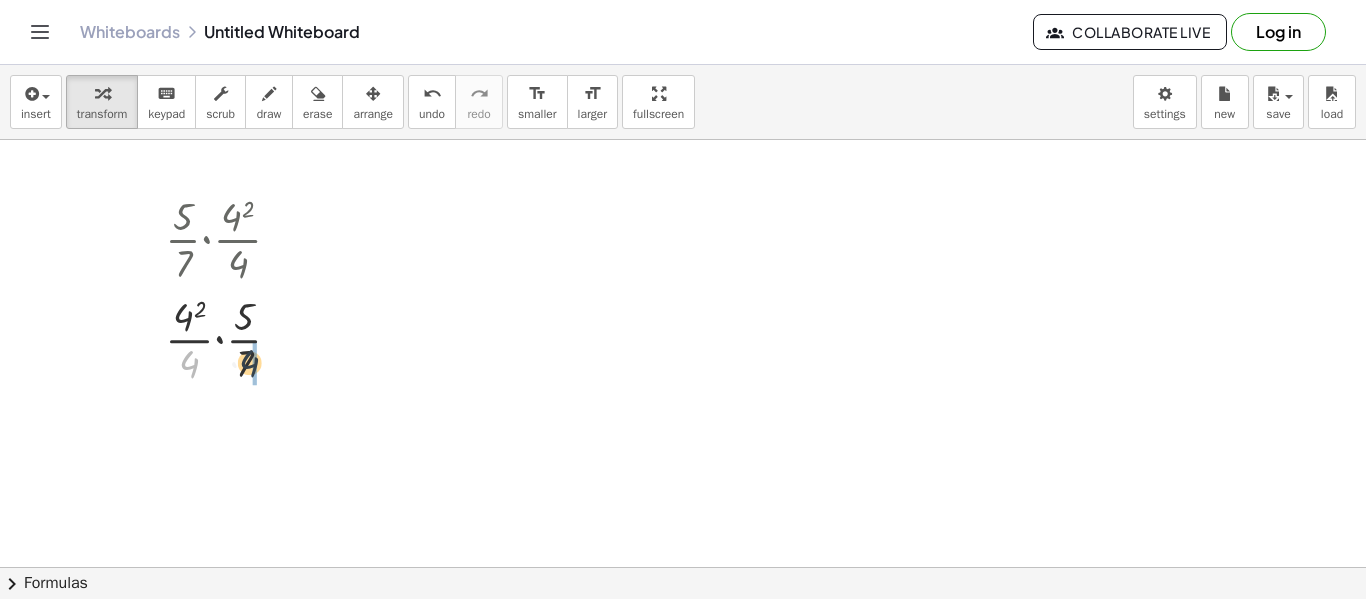 drag, startPoint x: 191, startPoint y: 371, endPoint x: 253, endPoint y: 368, distance: 62.072536 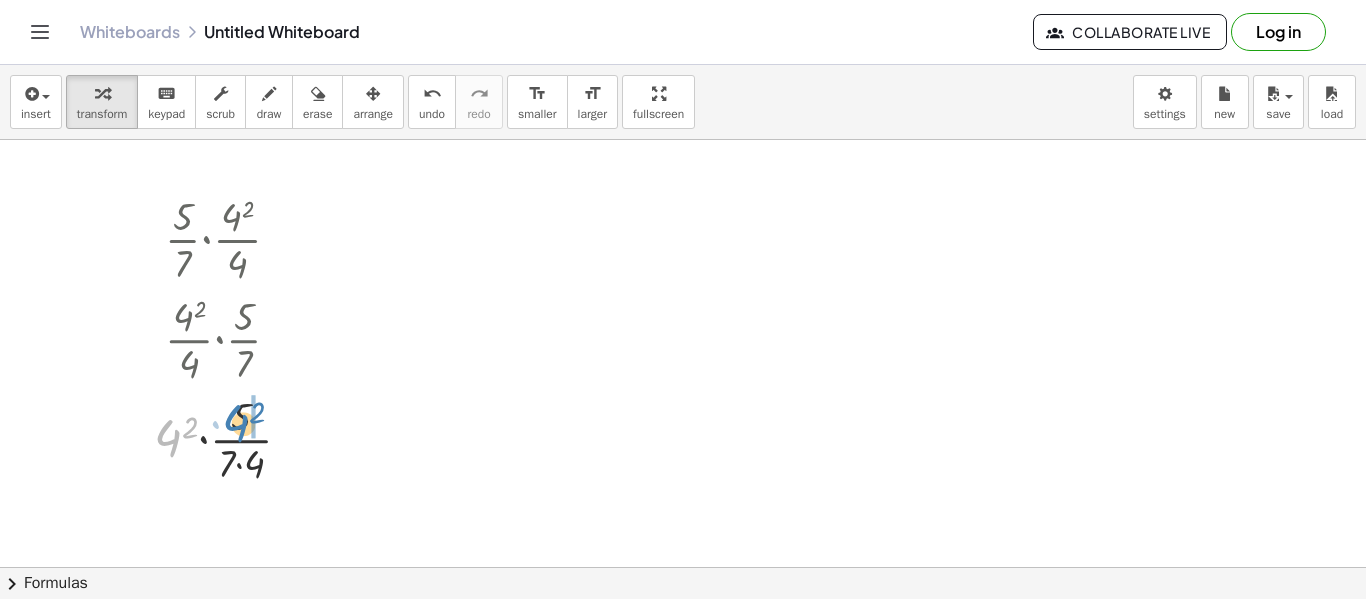 drag, startPoint x: 176, startPoint y: 435, endPoint x: 241, endPoint y: 414, distance: 68.30813 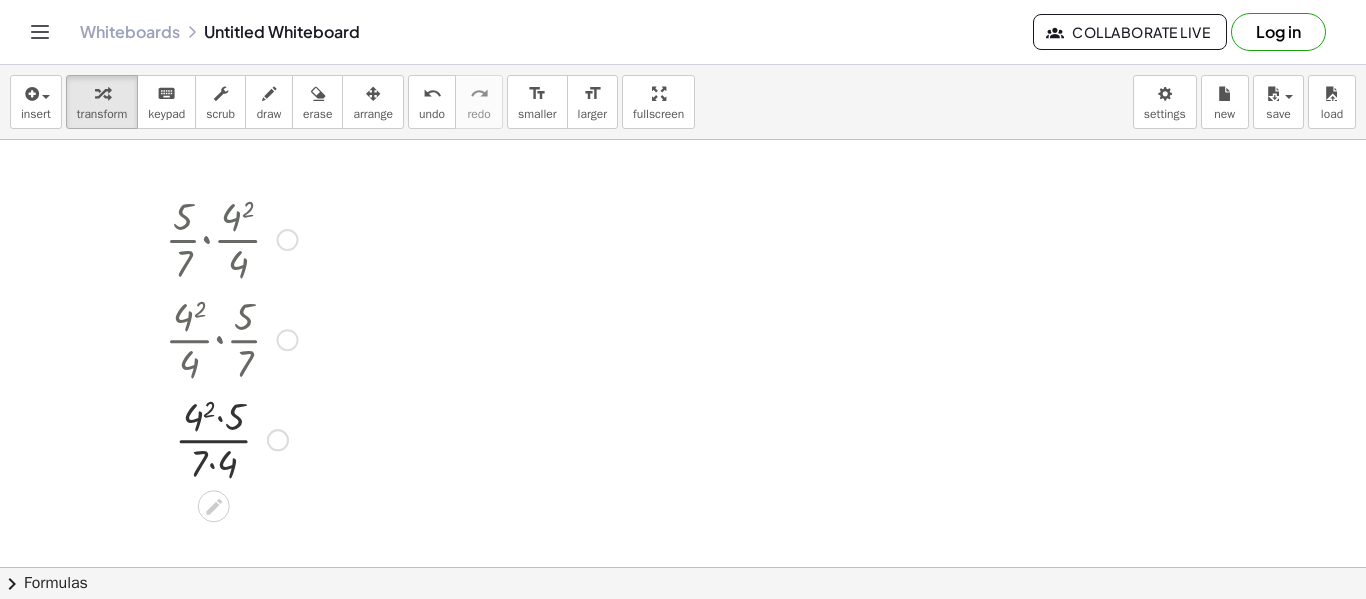 click at bounding box center (231, 438) 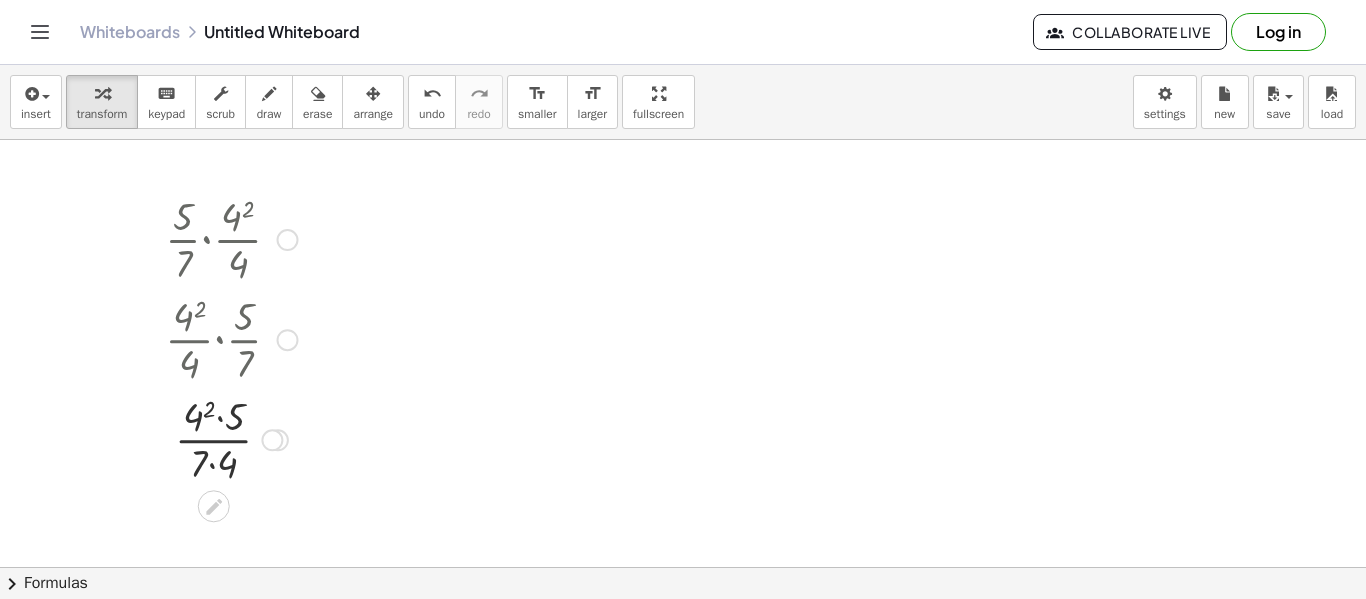 click at bounding box center (231, 438) 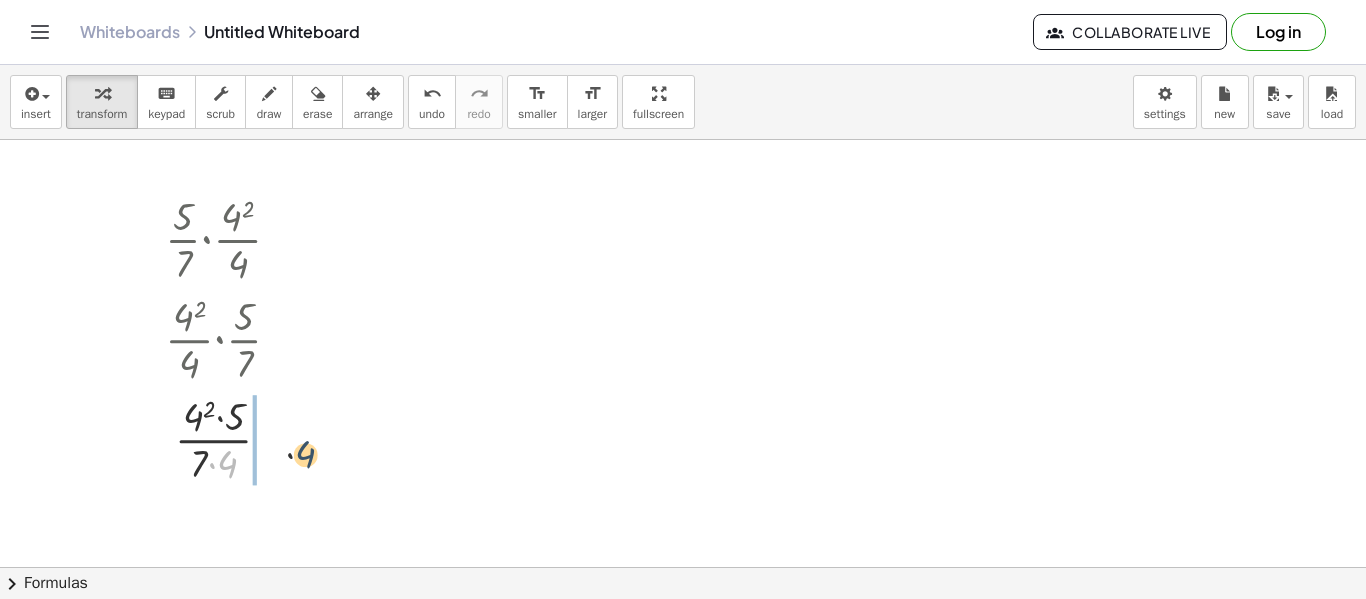 drag, startPoint x: 227, startPoint y: 464, endPoint x: 388, endPoint y: 432, distance: 164.14932 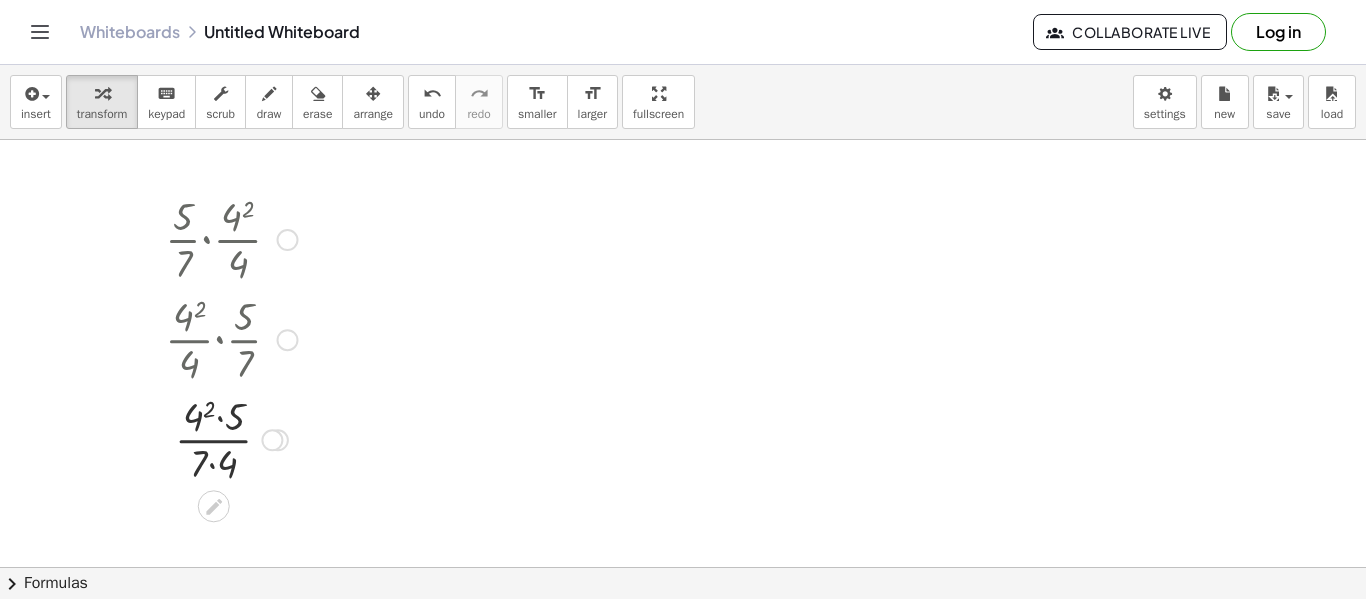 click at bounding box center [231, 438] 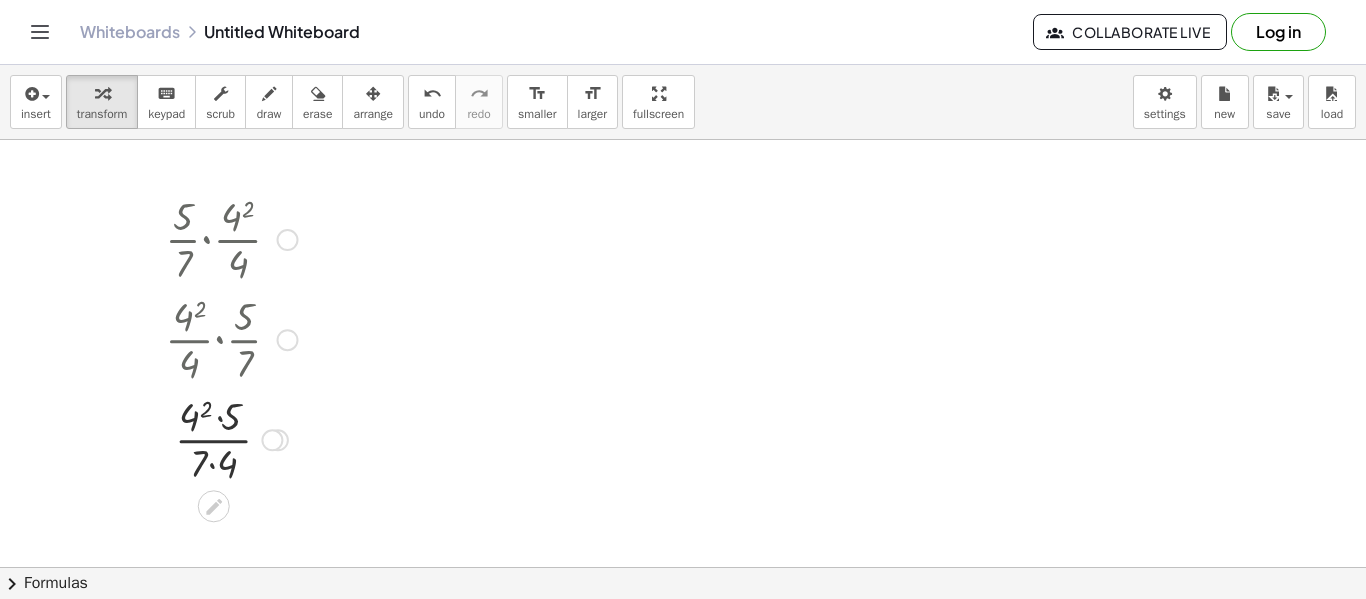 click at bounding box center [231, 438] 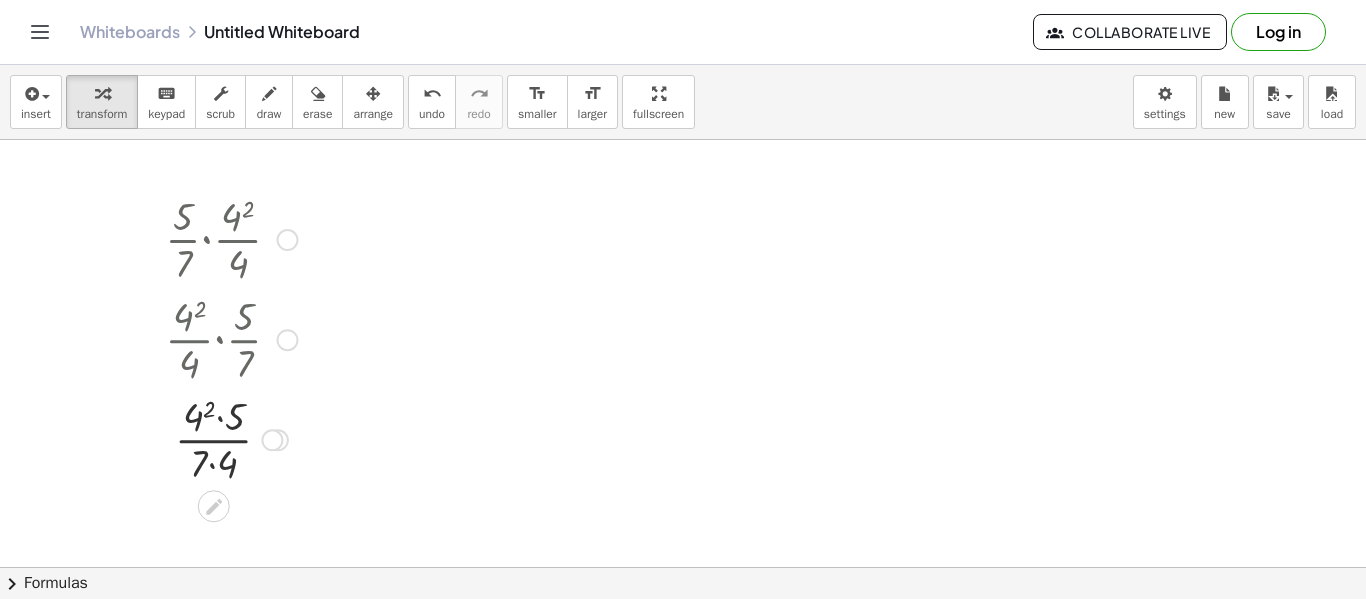 click at bounding box center [231, 438] 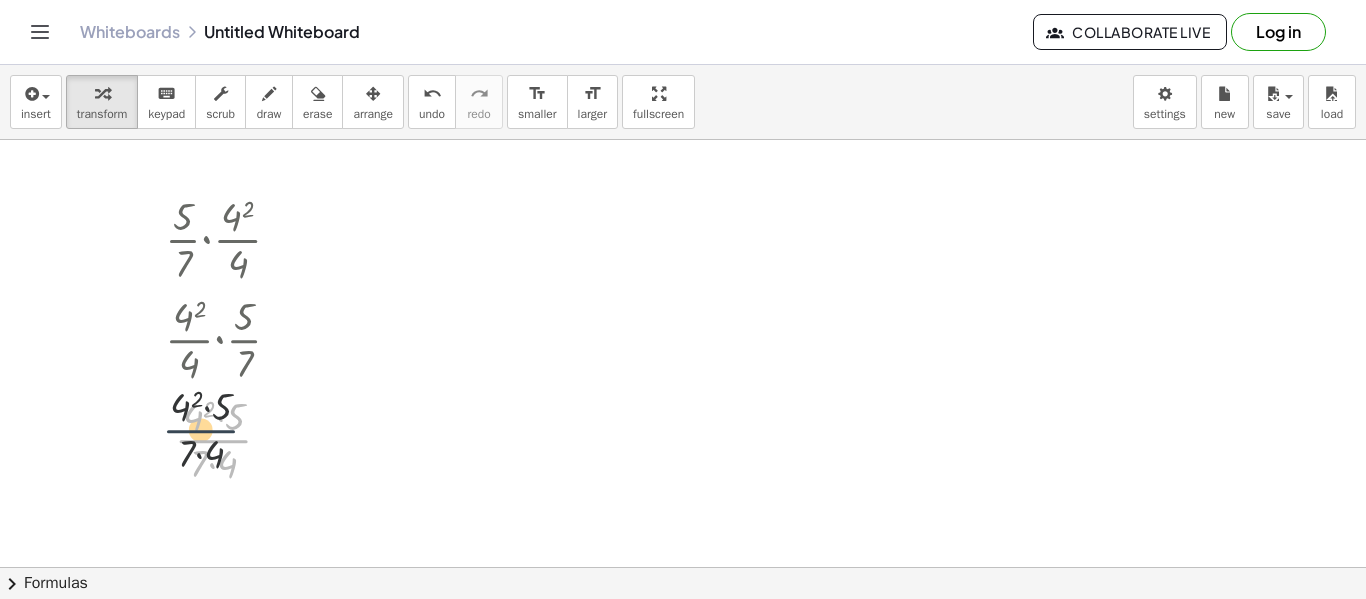 drag, startPoint x: 214, startPoint y: 443, endPoint x: 194, endPoint y: 434, distance: 21.931713 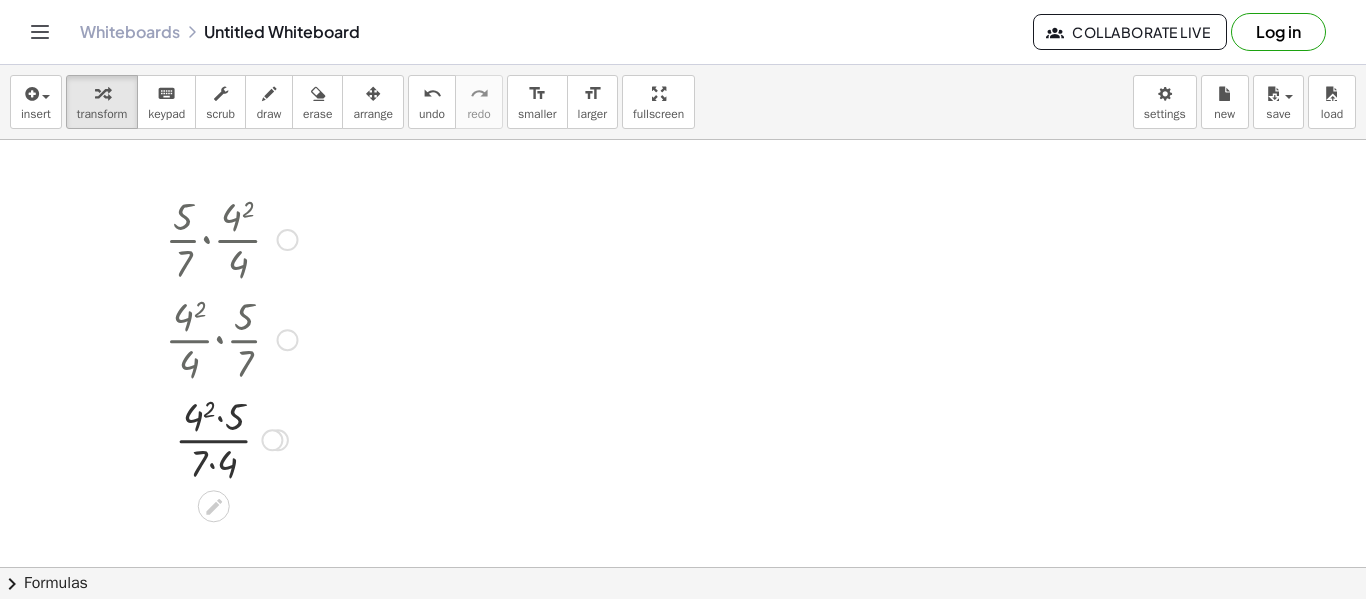 drag, startPoint x: 205, startPoint y: 421, endPoint x: 190, endPoint y: 426, distance: 15.811388 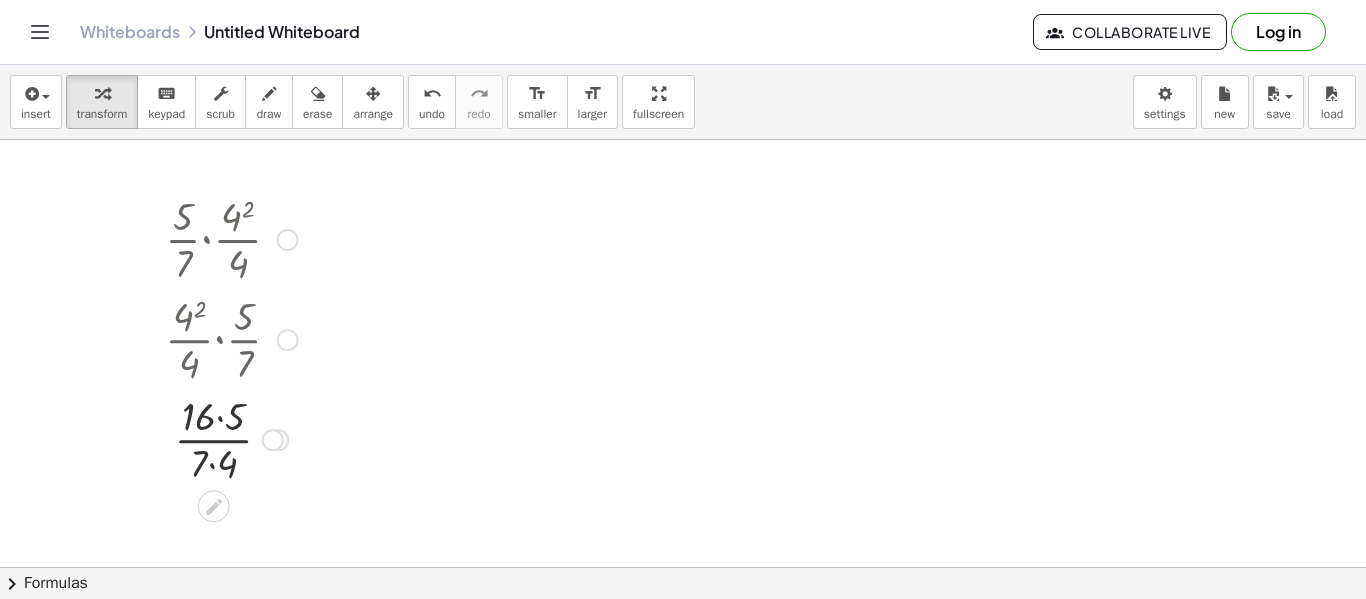 click at bounding box center (231, 438) 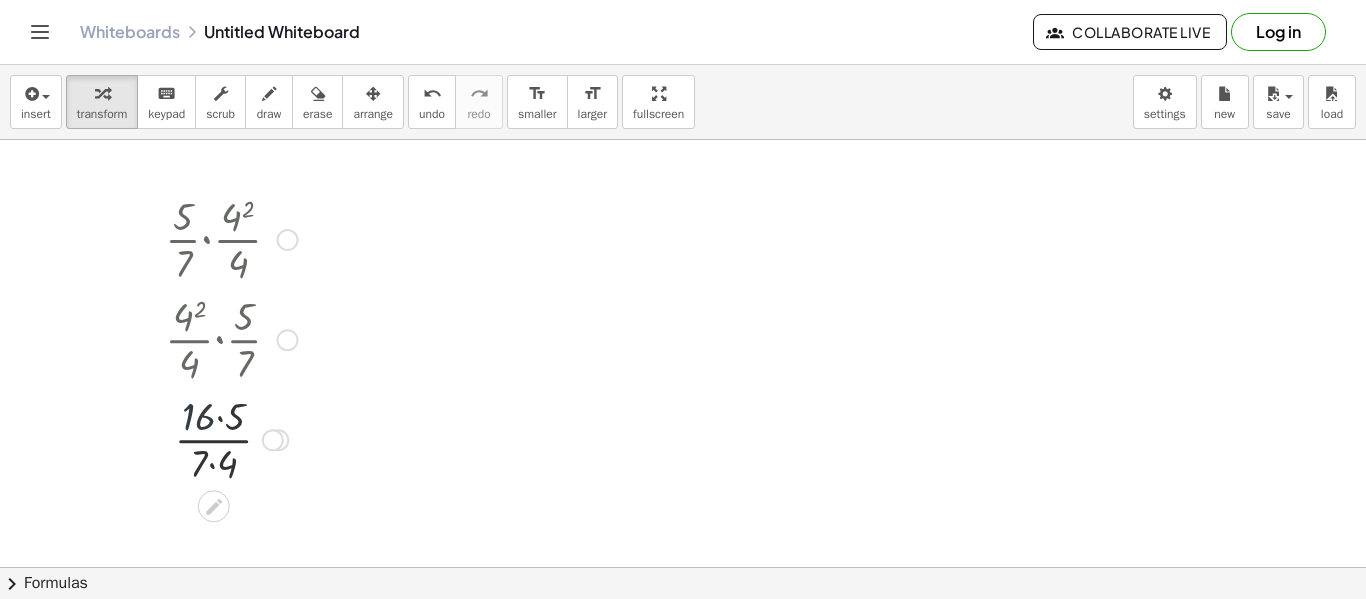 click at bounding box center (231, 438) 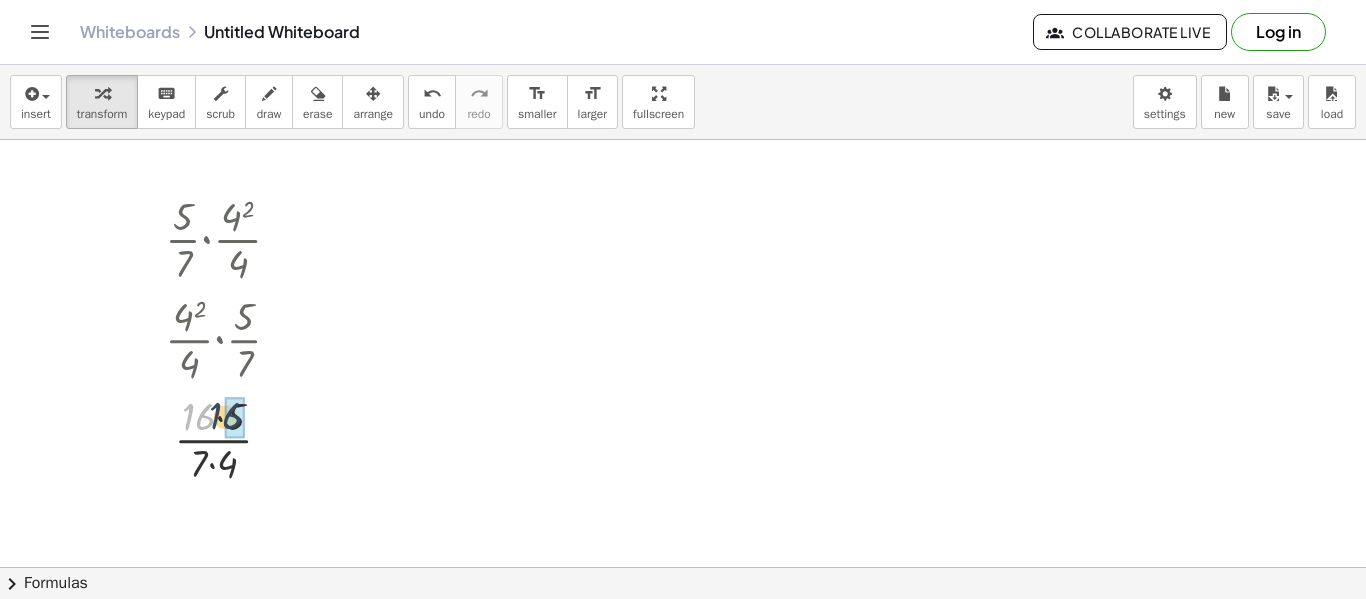 drag, startPoint x: 197, startPoint y: 422, endPoint x: 226, endPoint y: 419, distance: 29.15476 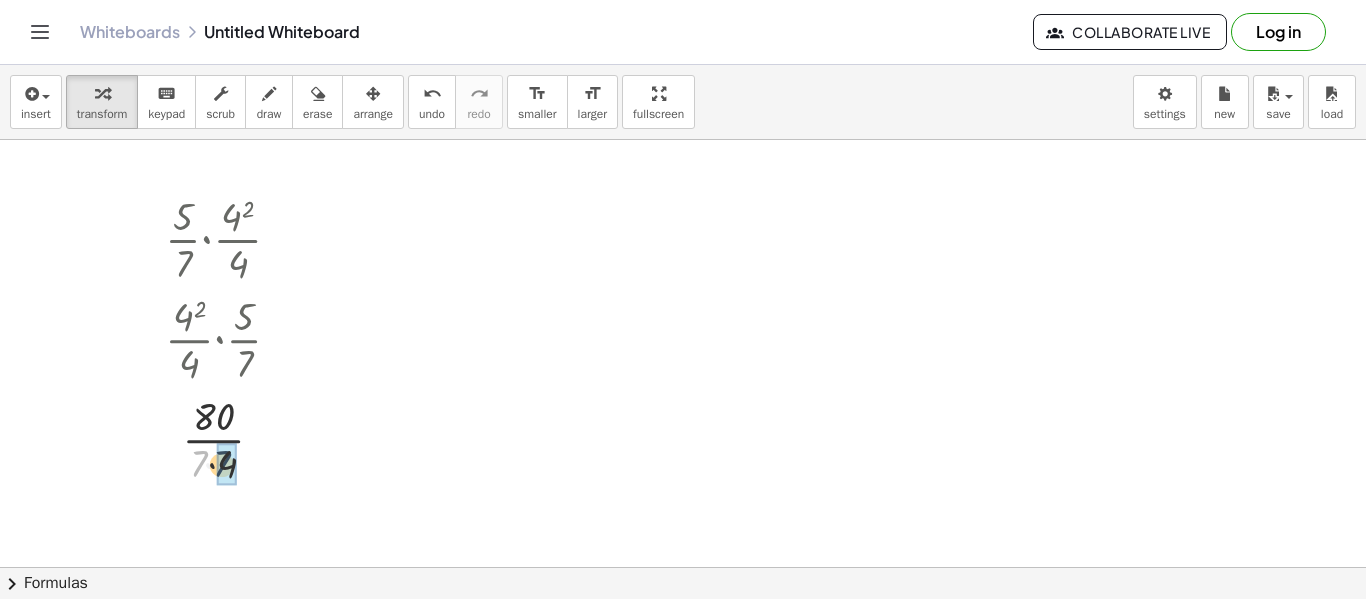 drag, startPoint x: 205, startPoint y: 464, endPoint x: 220, endPoint y: 462, distance: 15.132746 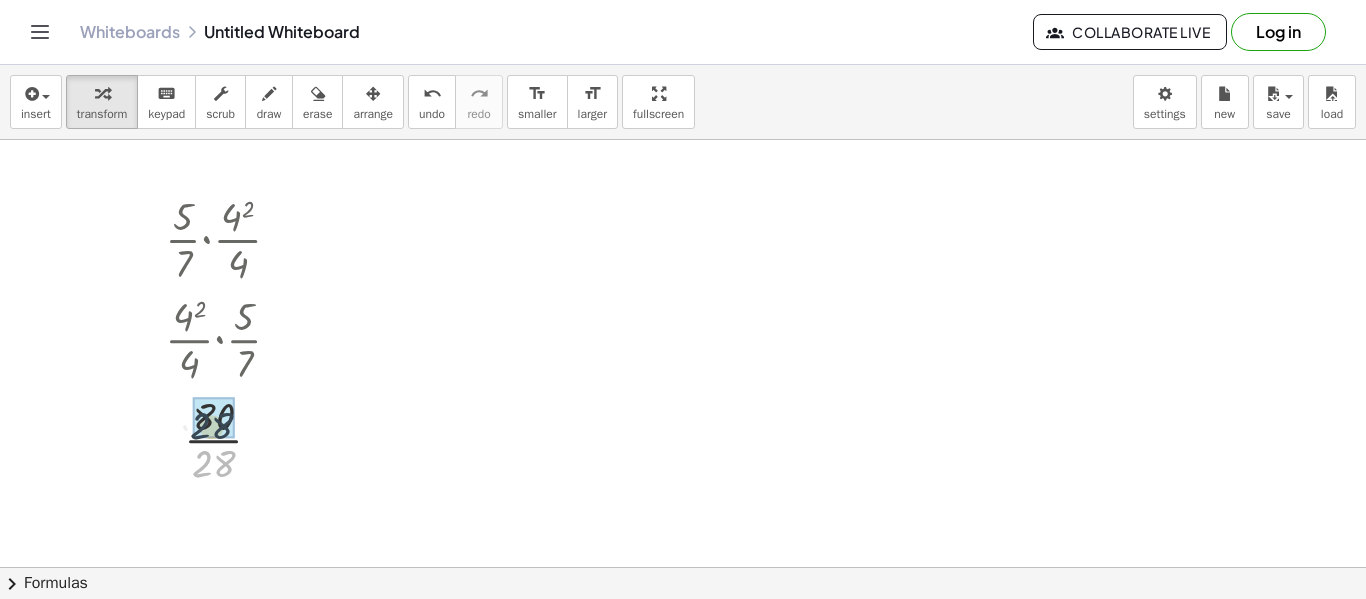 drag, startPoint x: 213, startPoint y: 462, endPoint x: 212, endPoint y: 425, distance: 37.01351 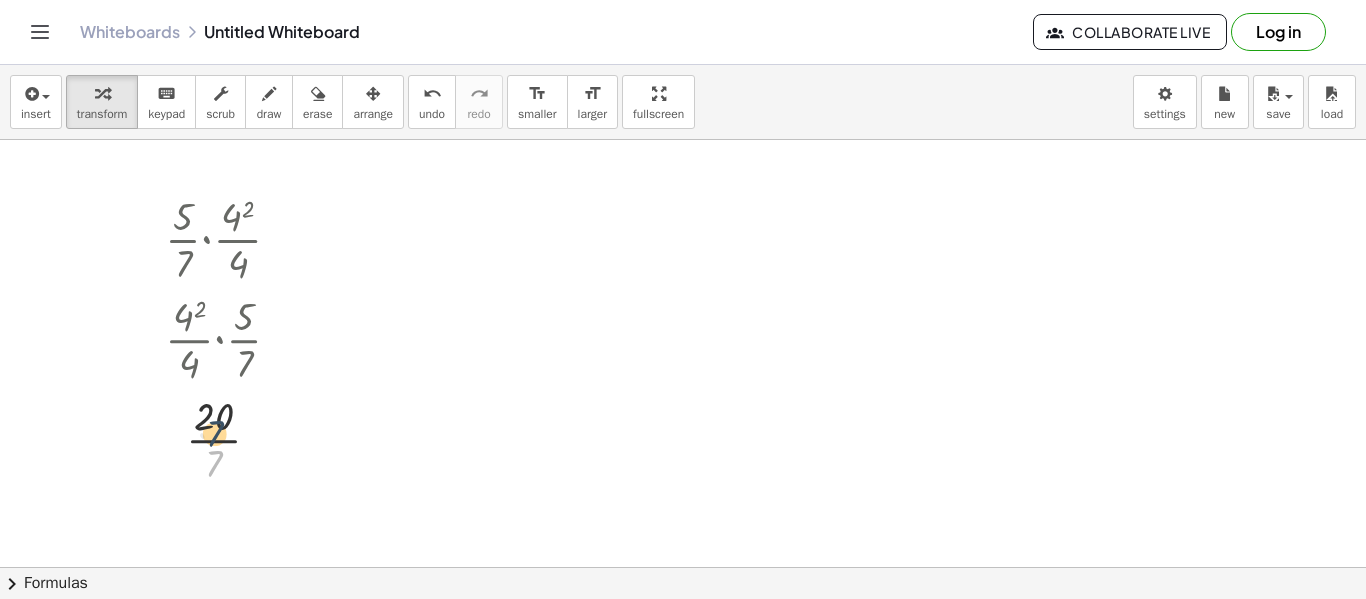 drag, startPoint x: 217, startPoint y: 467, endPoint x: 220, endPoint y: 433, distance: 34.132095 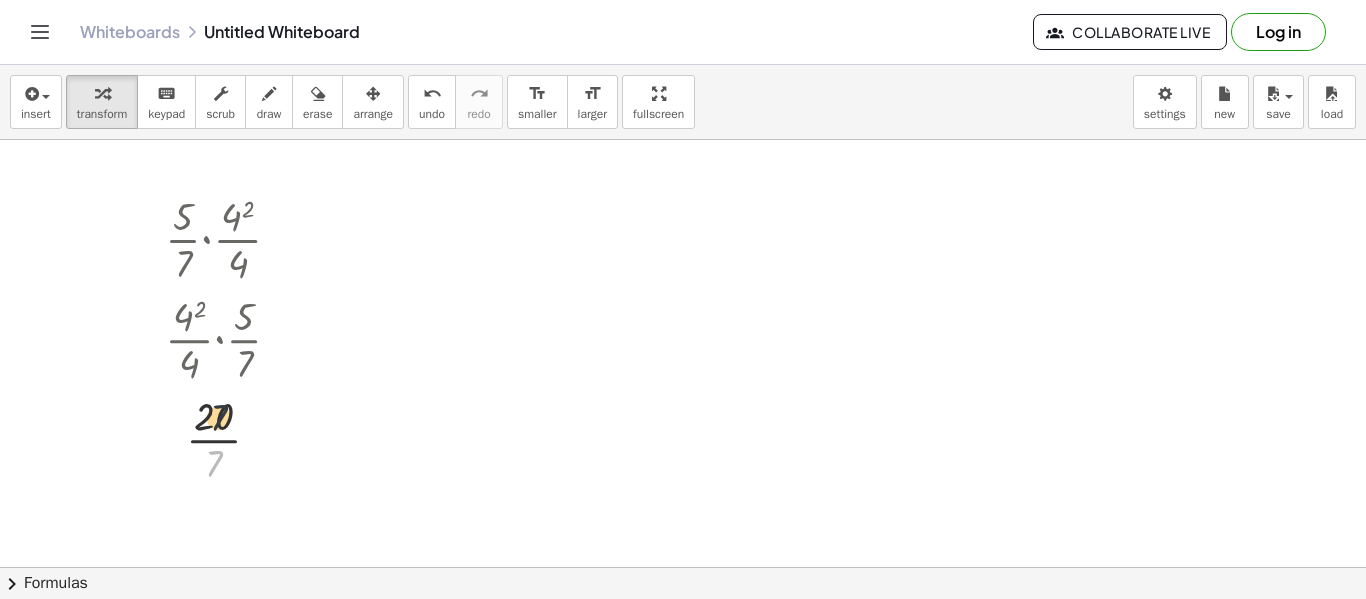 drag, startPoint x: 213, startPoint y: 467, endPoint x: 220, endPoint y: 411, distance: 56.435802 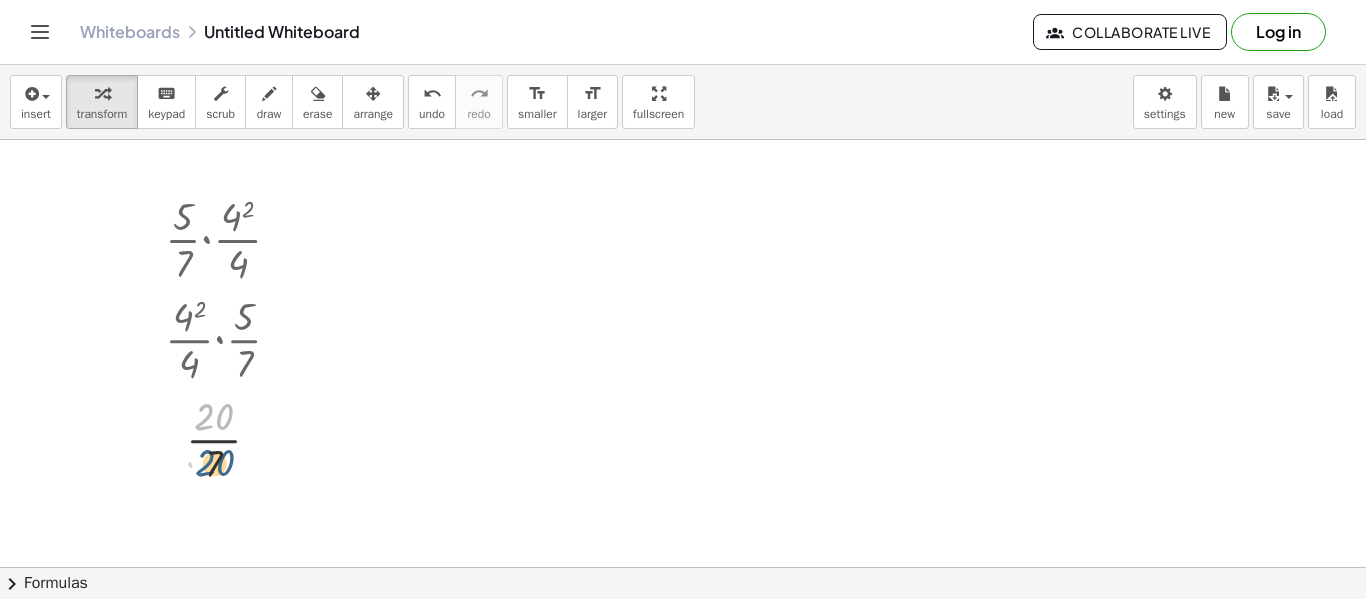 drag, startPoint x: 220, startPoint y: 413, endPoint x: 219, endPoint y: 463, distance: 50.01 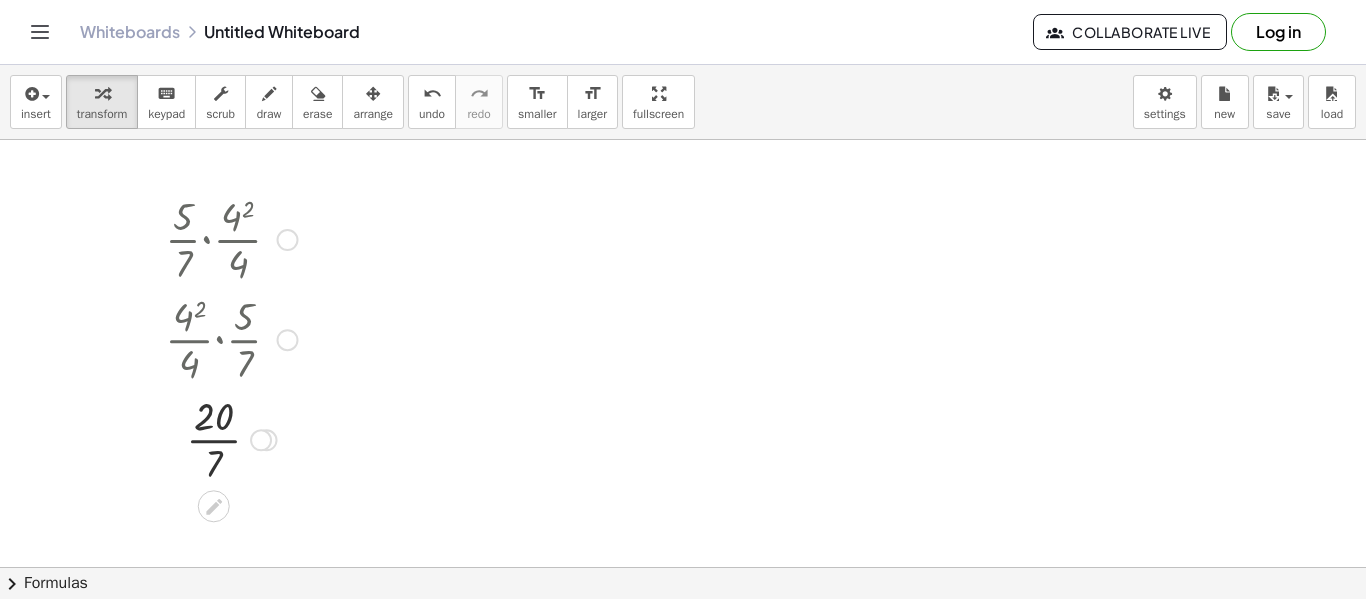 click at bounding box center [231, 438] 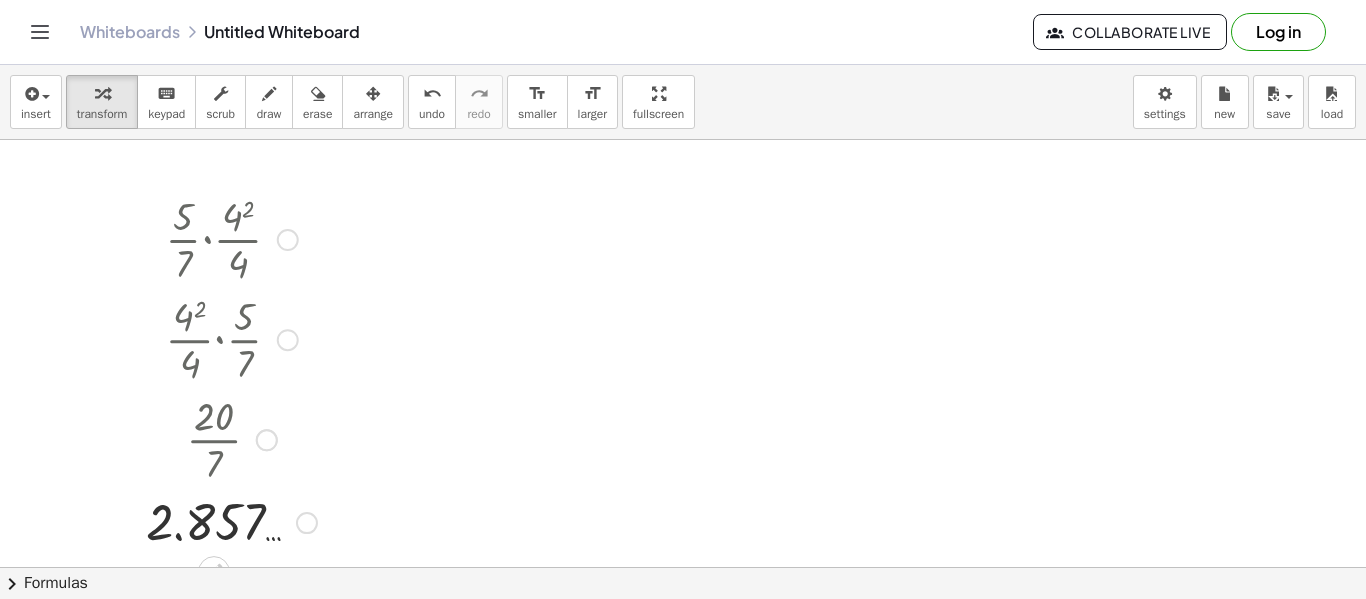 click at bounding box center [231, 438] 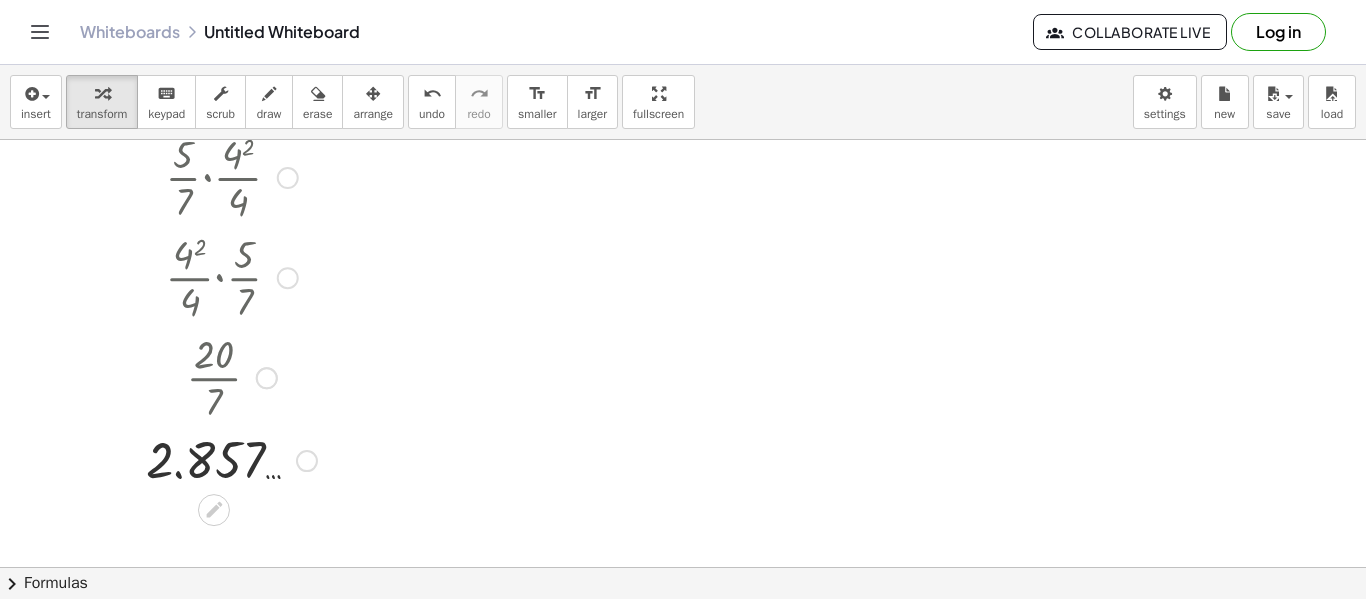 scroll, scrollTop: 63, scrollLeft: 0, axis: vertical 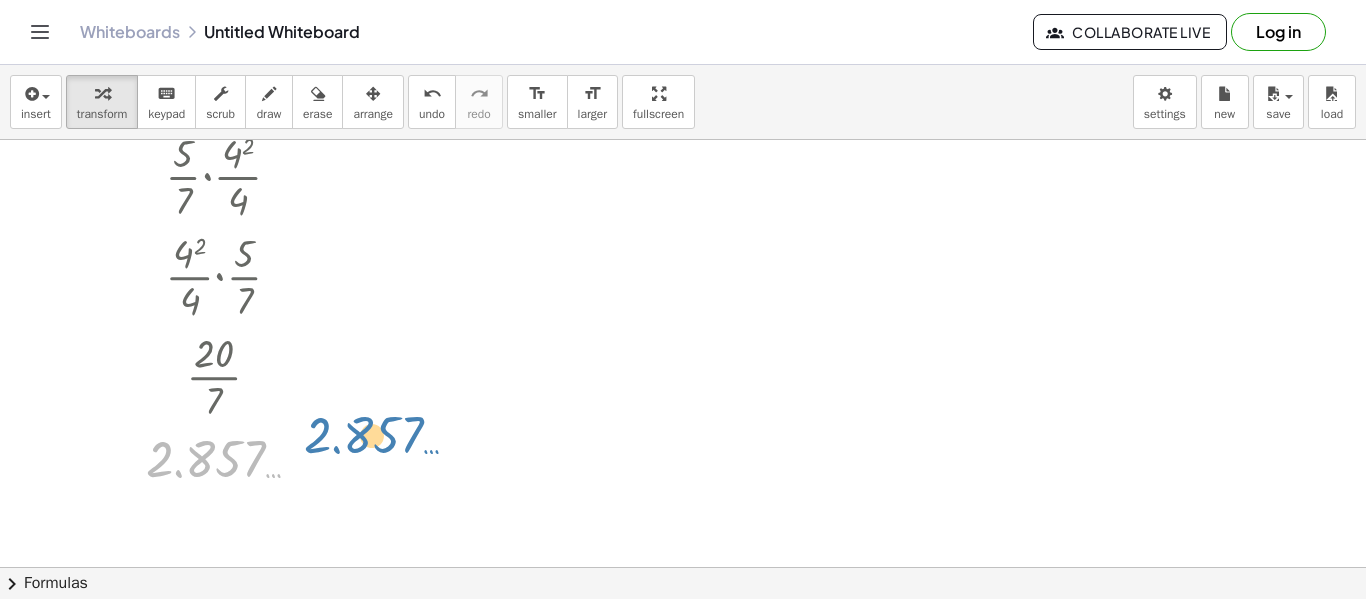 drag, startPoint x: 190, startPoint y: 472, endPoint x: 354, endPoint y: 444, distance: 166.37308 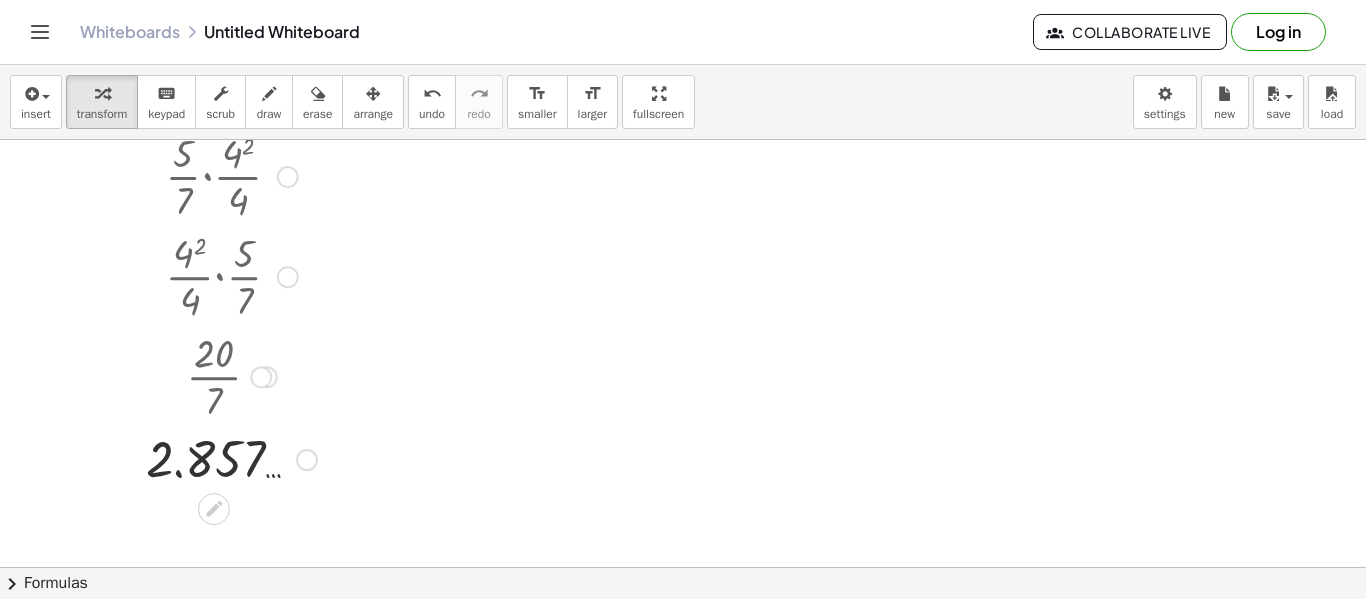 click at bounding box center [231, 458] 